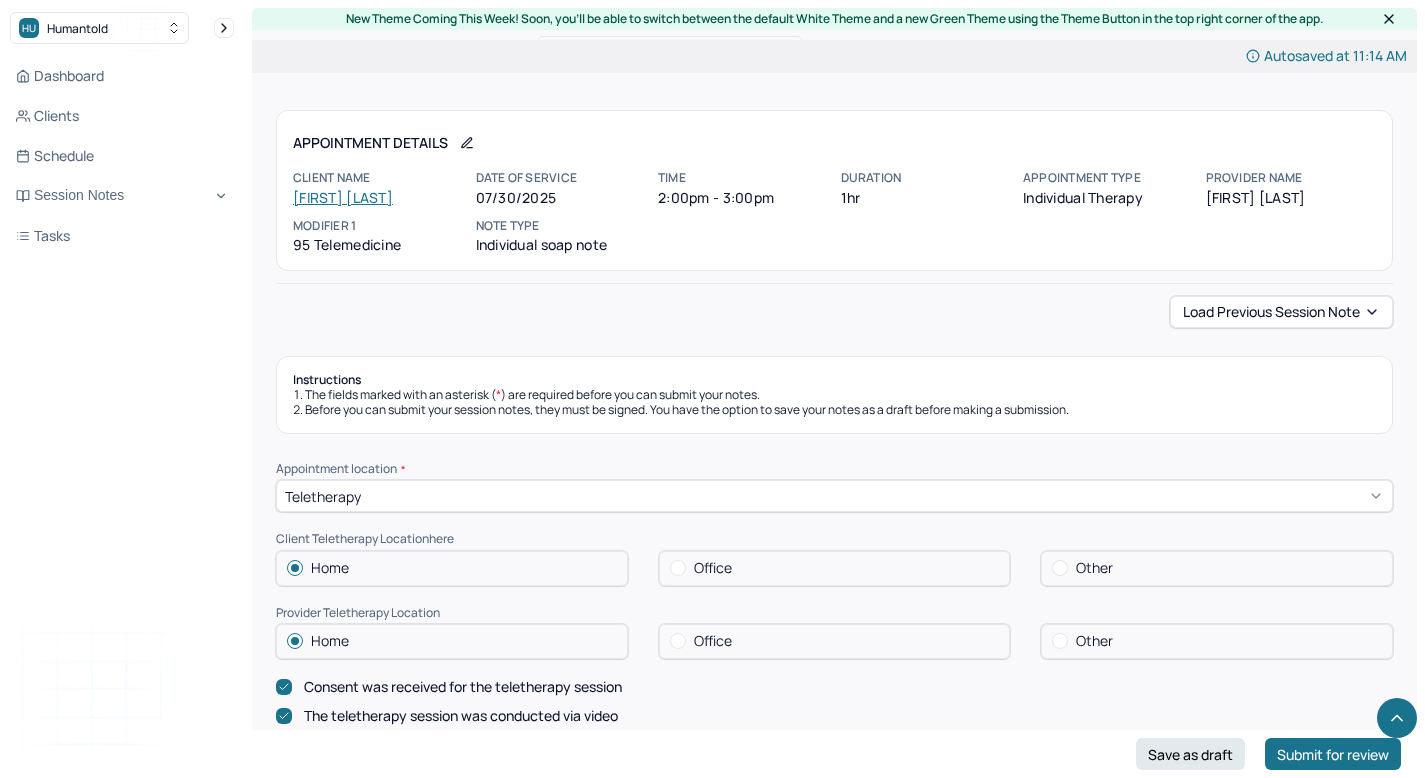 scroll, scrollTop: 759, scrollLeft: 0, axis: vertical 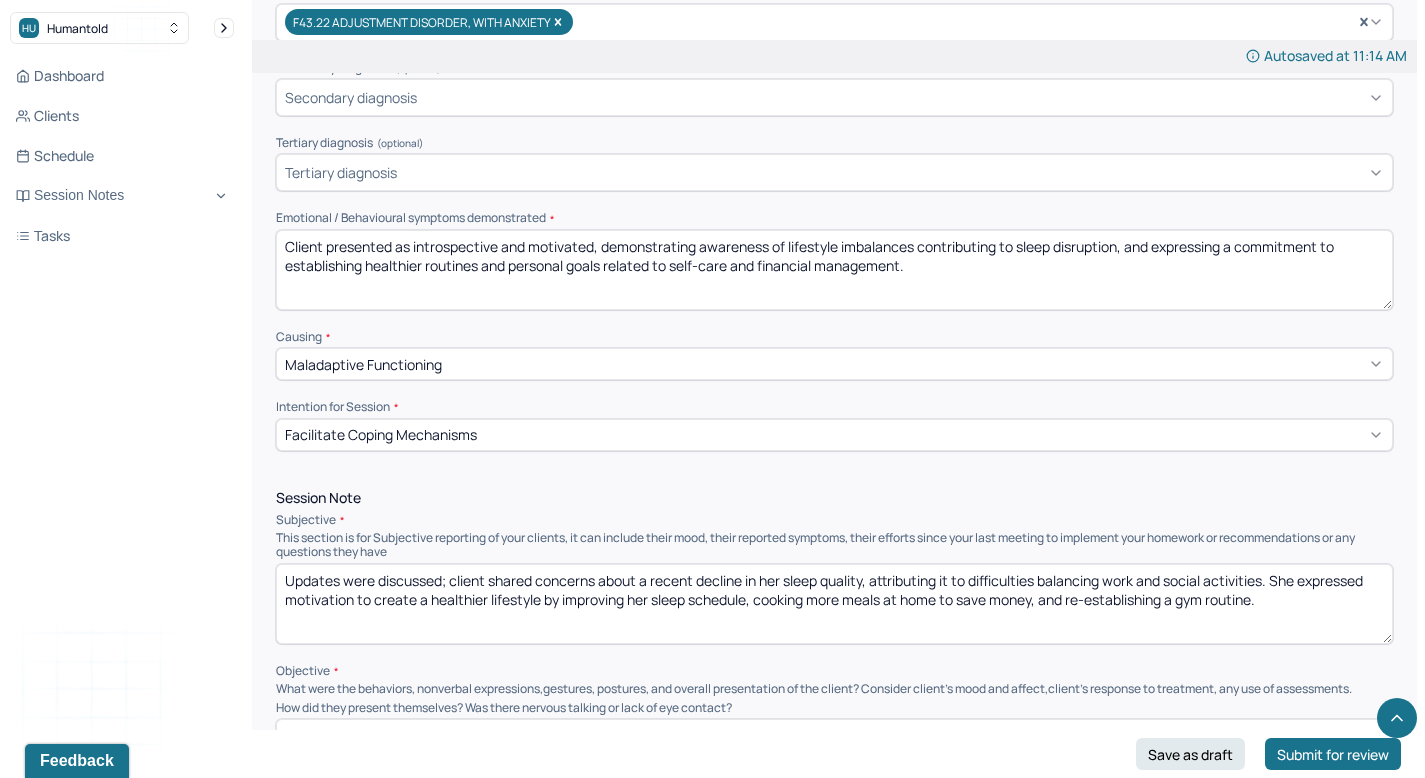 drag, startPoint x: 916, startPoint y: 261, endPoint x: 267, endPoint y: 243, distance: 649.2496 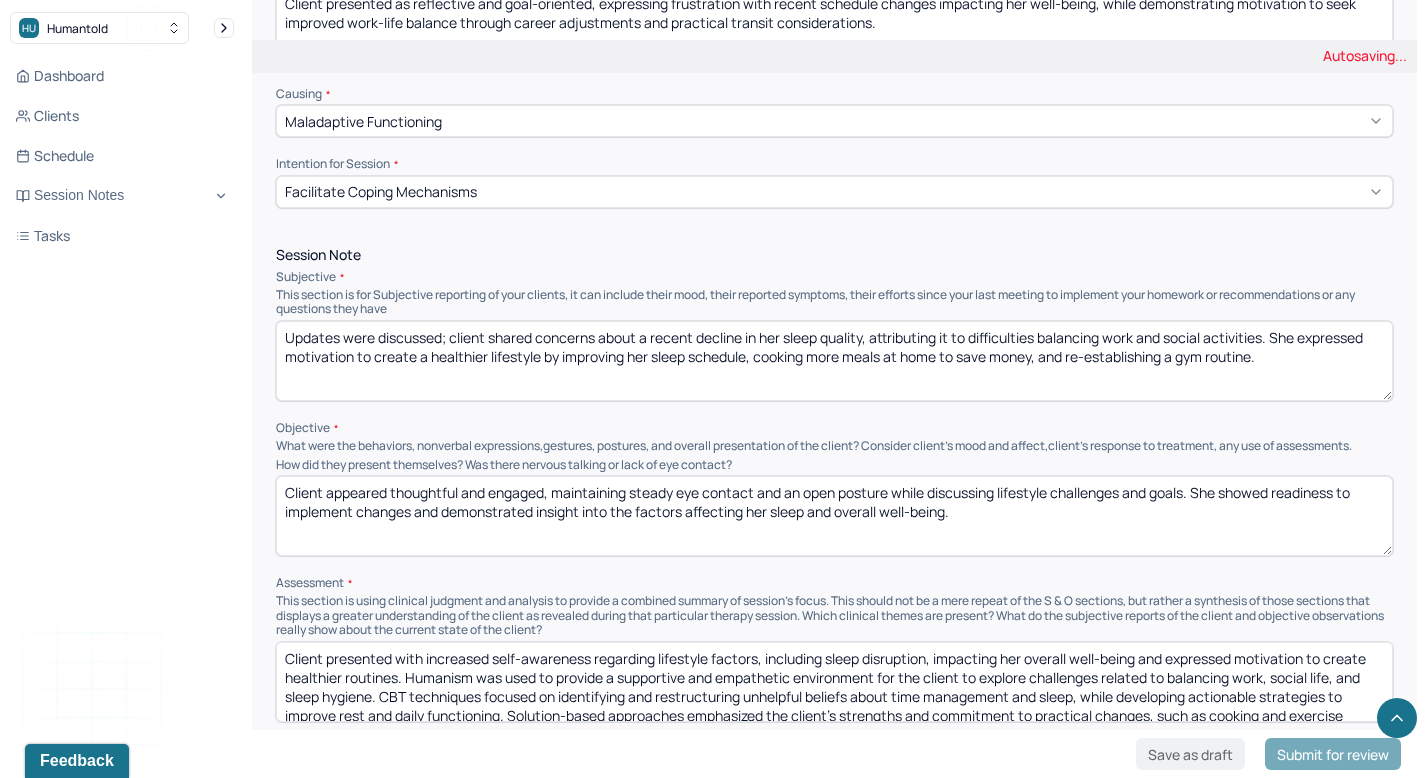 scroll, scrollTop: 1000, scrollLeft: 0, axis: vertical 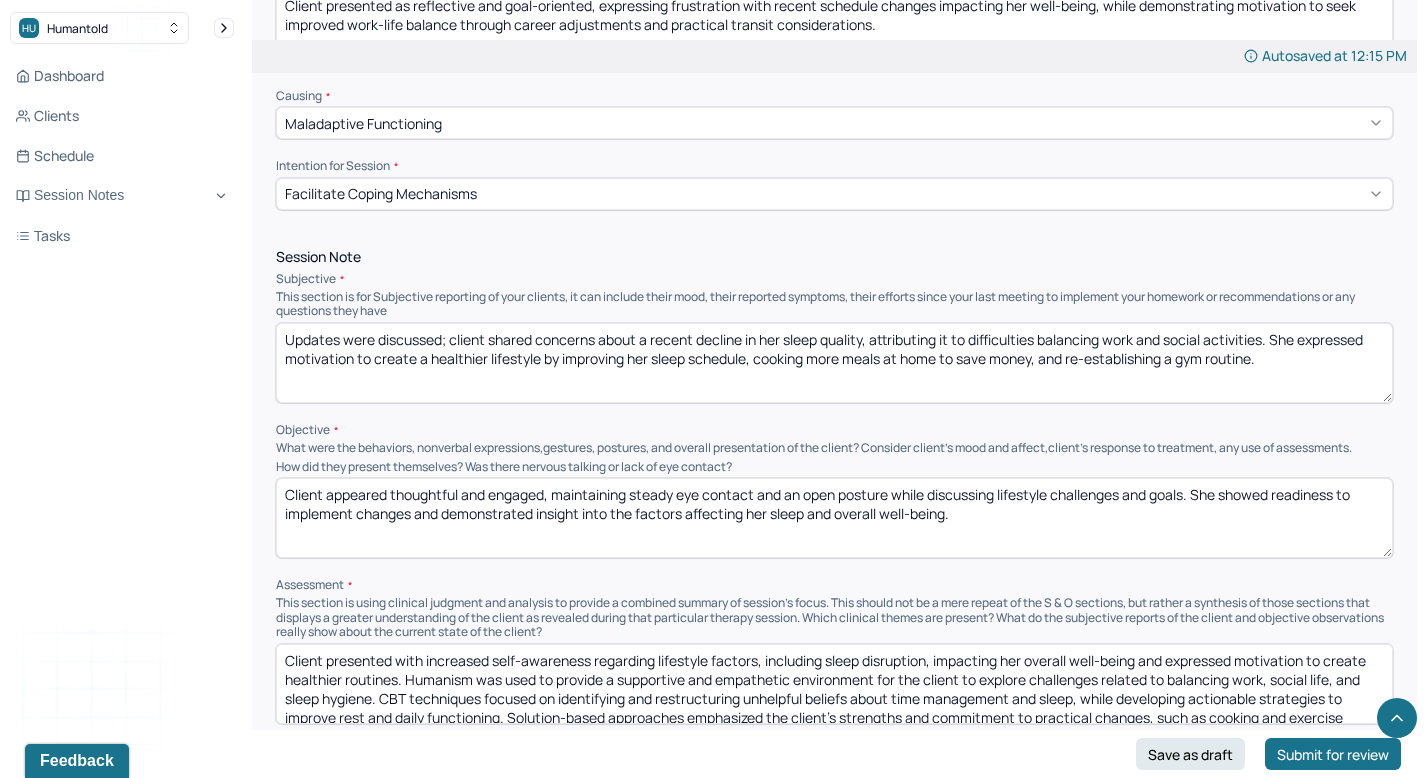 type on "Client presented as reflective and goal-oriented, expressing frustration with recent schedule changes impacting her well-being, while demonstrating motivation to seek improved work-life balance through career adjustments and practical transit considerations." 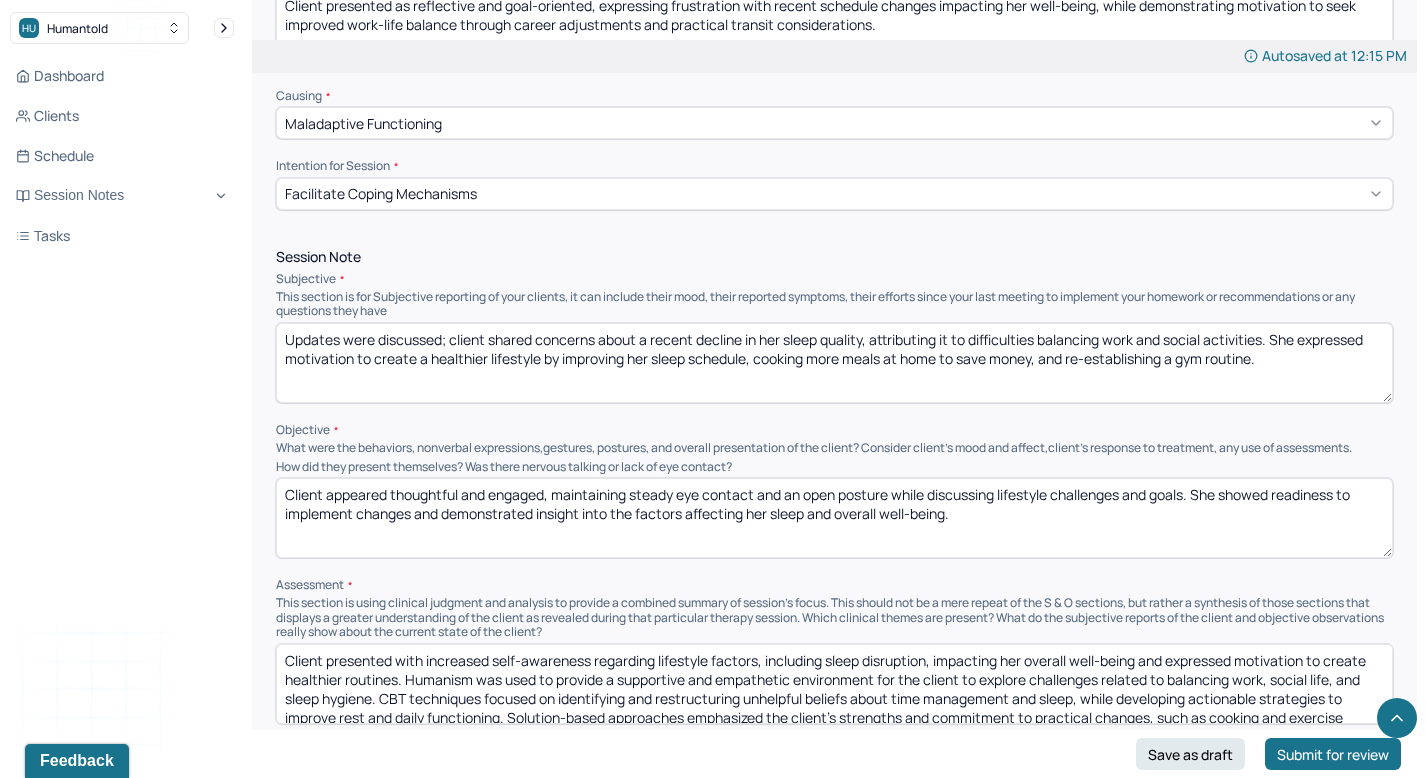 paste on "the recent changes in her work schedule, noting increased stress and disrupted routines, and expressed motivation to pursue a federal position with more stable hours to support her overall well-being and ease her daily commut" 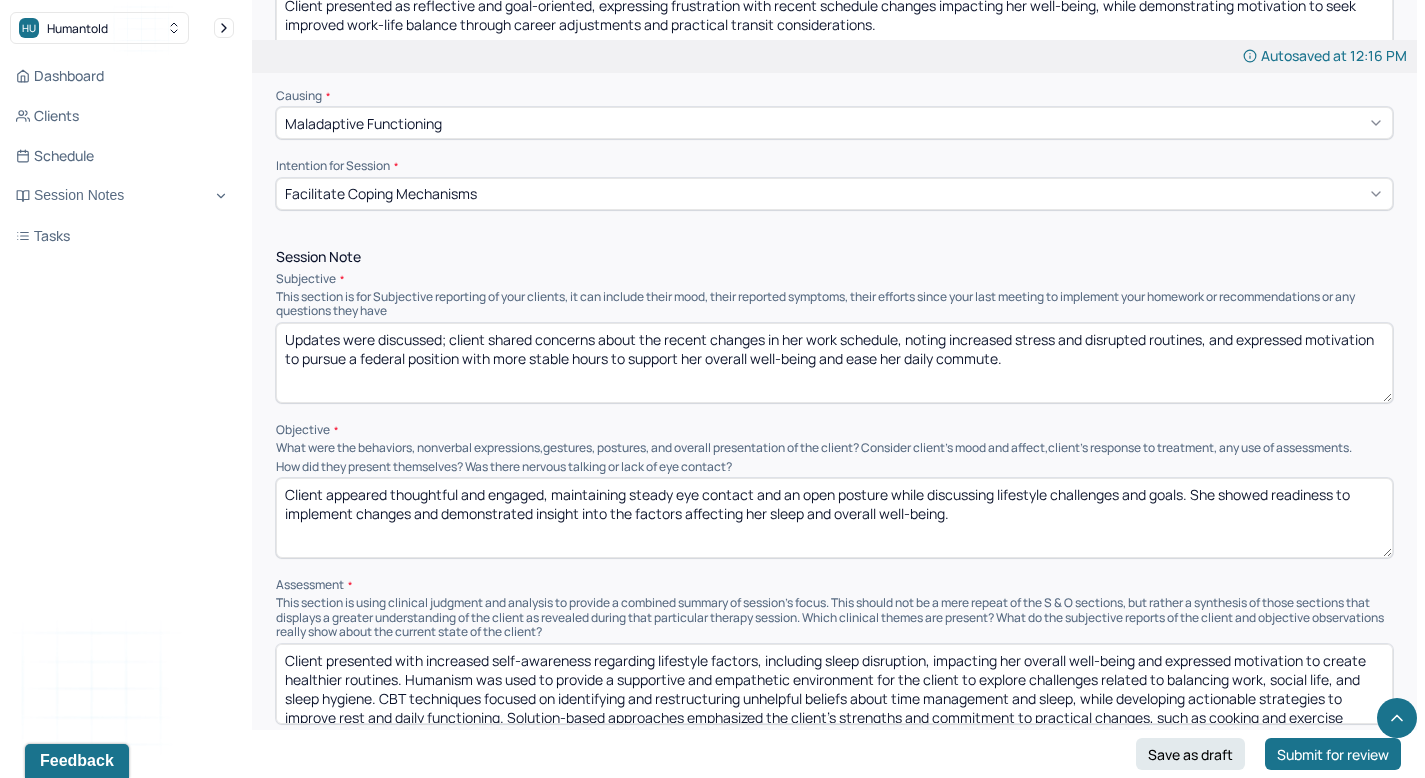 type on "Updates were discussed; client shared concerns about the recent changes in her work schedule, noting increased stress and disrupted routines, and expressed motivation to pursue a federal position with more stable hours to support her overall well-being and ease her daily commute." 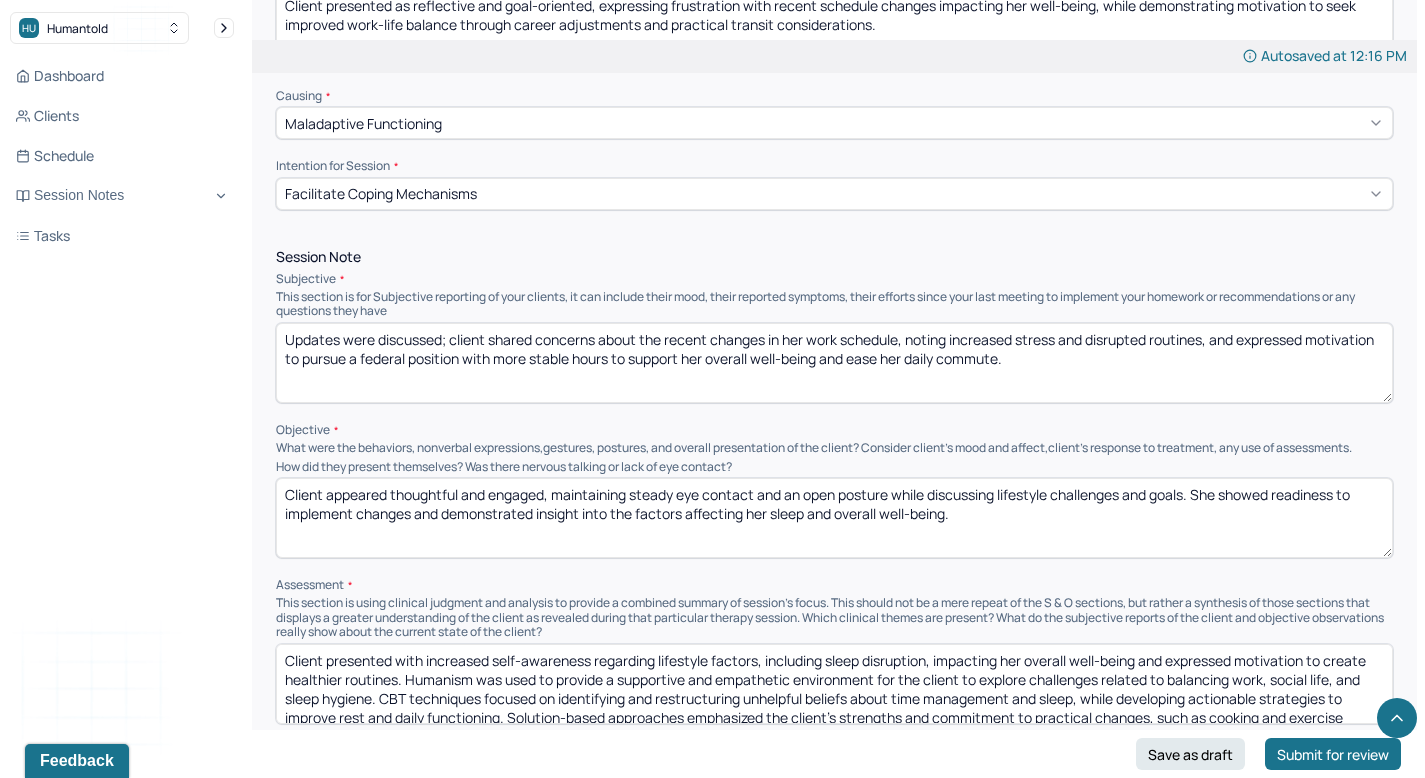 drag, startPoint x: 960, startPoint y: 504, endPoint x: 443, endPoint y: 510, distance: 517.0348 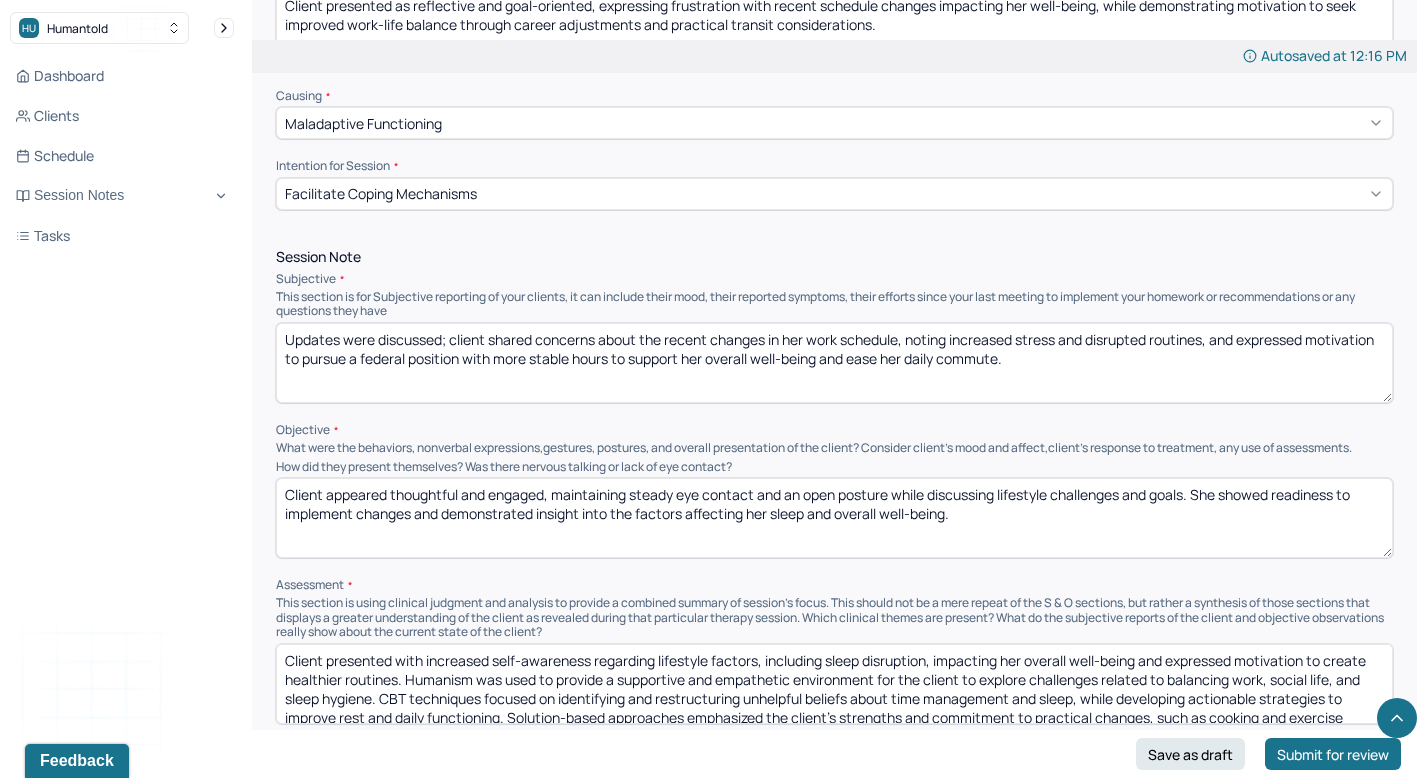click on "Client appeared thoughtful and engaged, maintaining steady eye contact and an open posture while discussing lifestyle challenges and goals. She showed readiness to implement changes and demonstrated insight into the factors affecting her sleep and overall well-being." at bounding box center (834, 518) 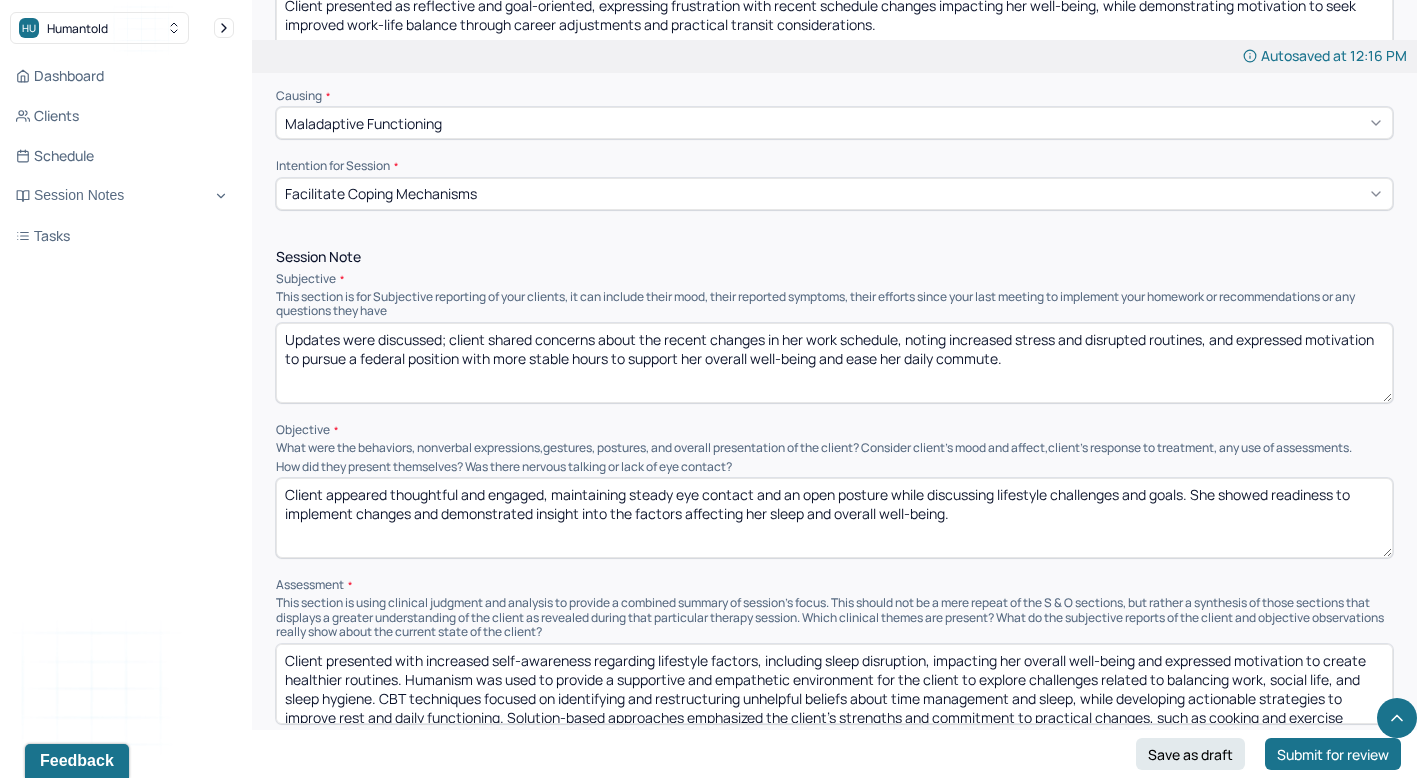 drag, startPoint x: 285, startPoint y: 486, endPoint x: 955, endPoint y: 521, distance: 670.9136 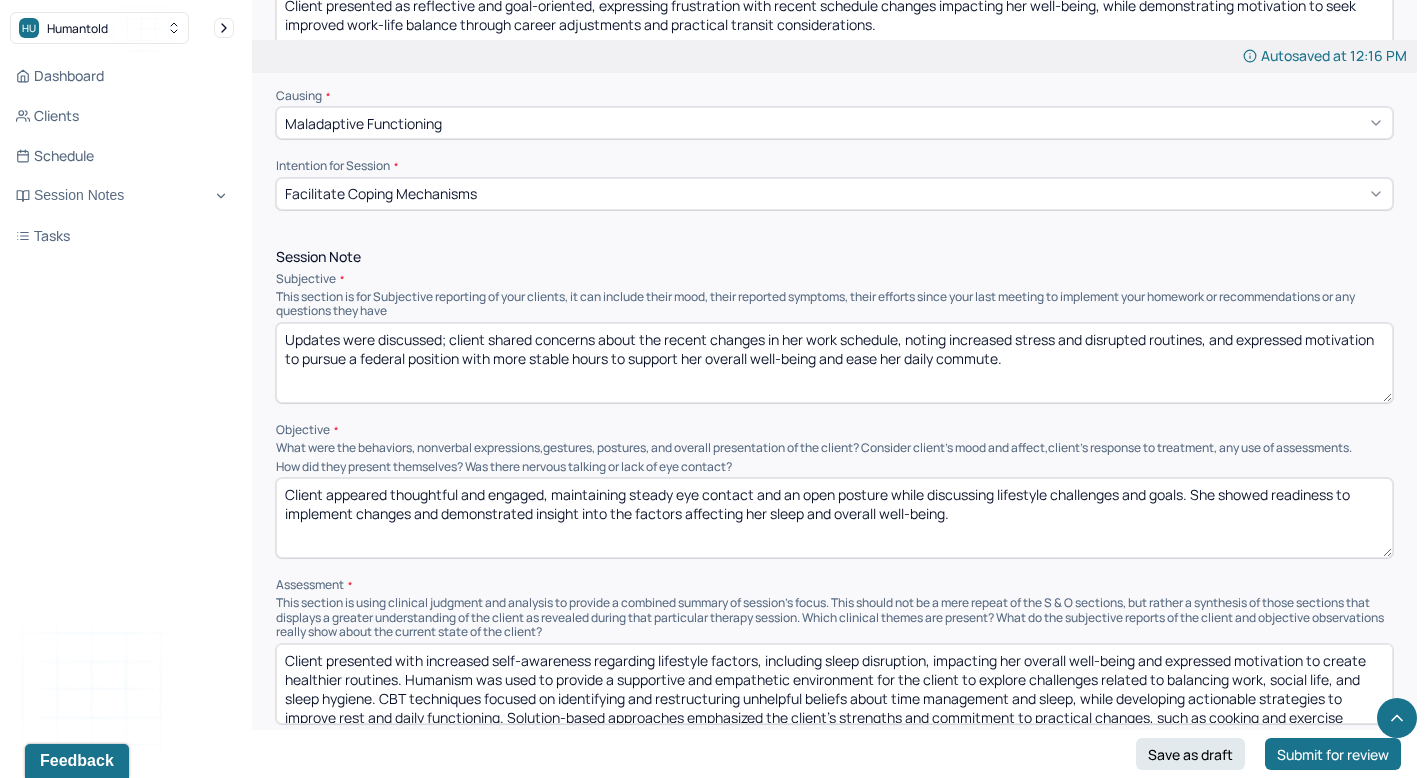 click on "Client appeared thoughtful and engaged, maintaining steady eye contact and an open posture while discussing lifestyle challenges and goals. She showed readiness to implement changes and demonstrated insight into the factors affecting her sleep and overall well-being." at bounding box center (834, 518) 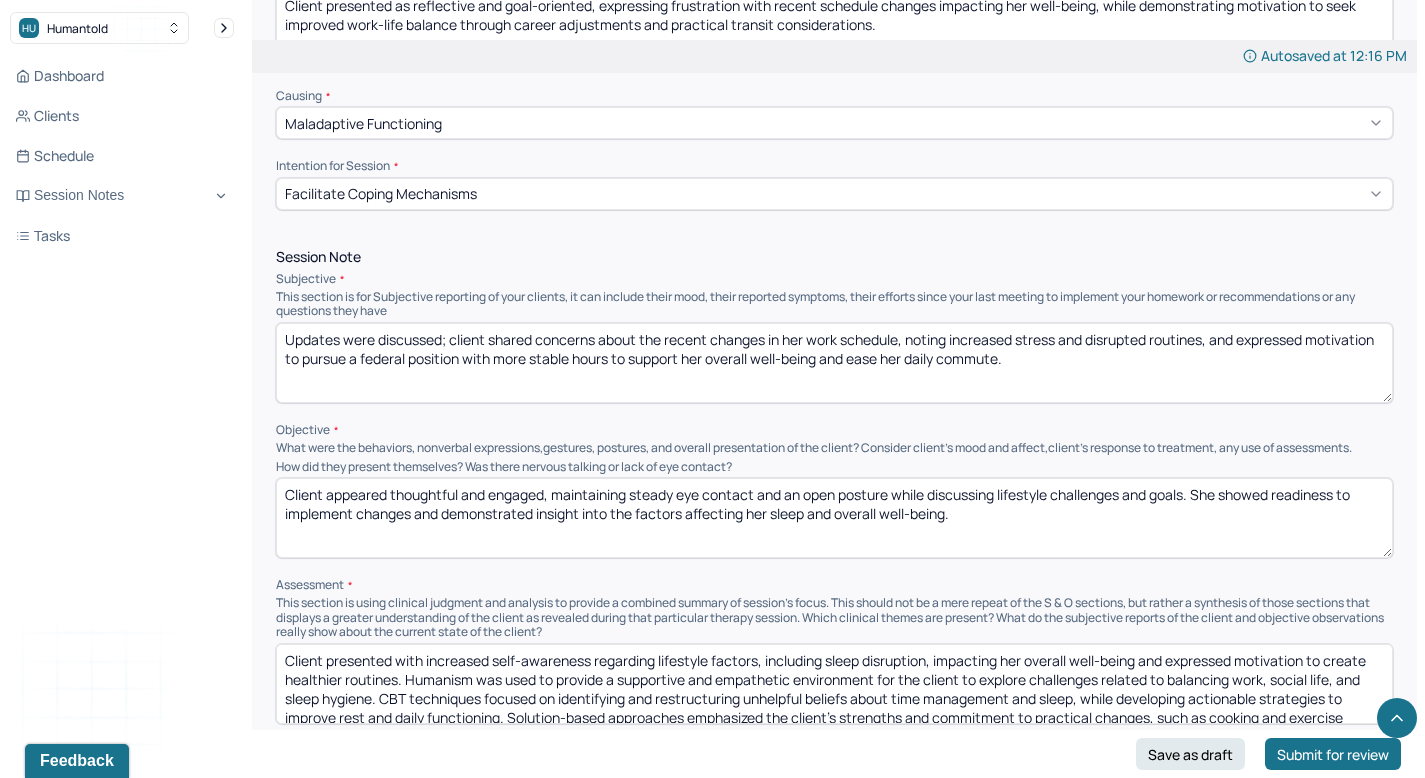 paste on "focused and engaged, maintaining consistent eye contact and a calm demeanor while discussing work-related stressors and potential job transitions; she demonstrated insight into how her current schedule affects her functioning and showed initiative in exploring practical solutions" 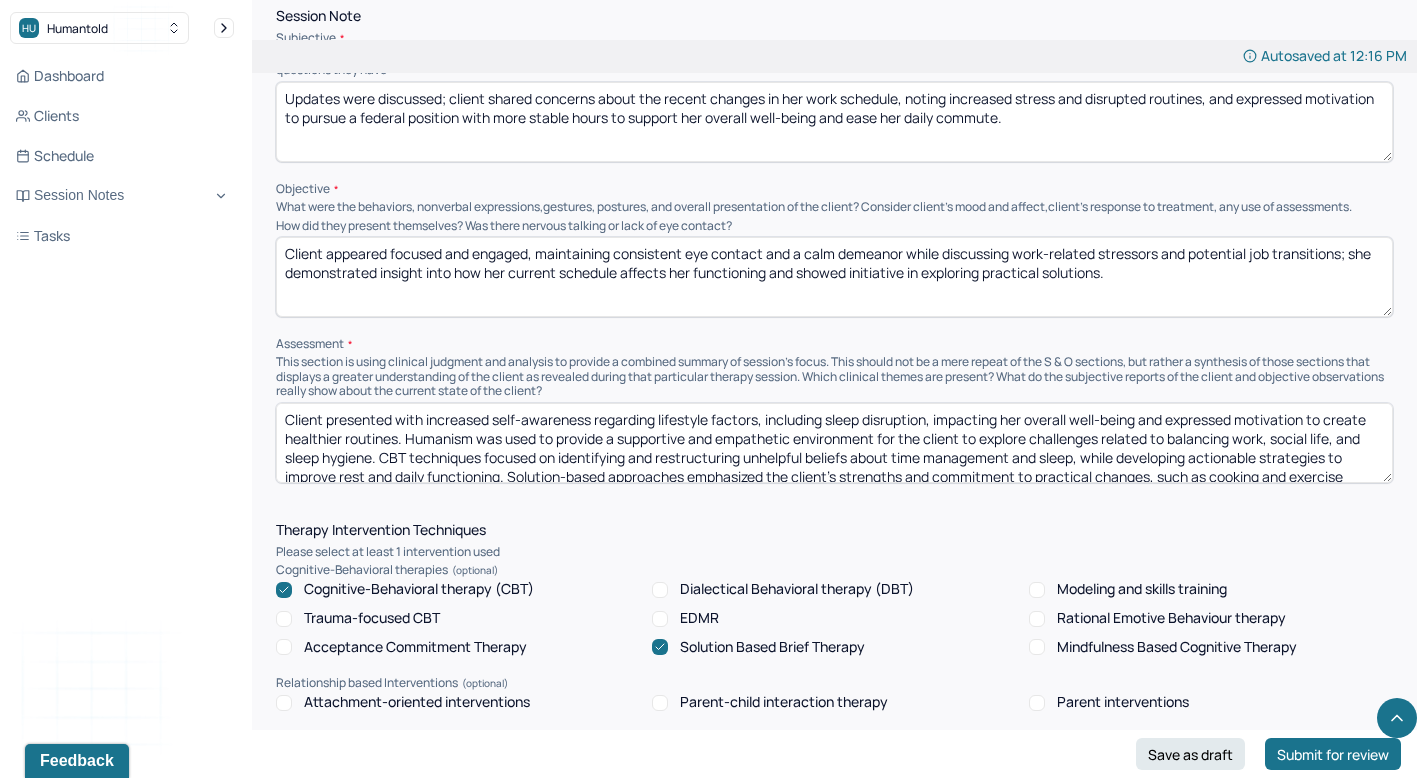scroll, scrollTop: 1245, scrollLeft: 0, axis: vertical 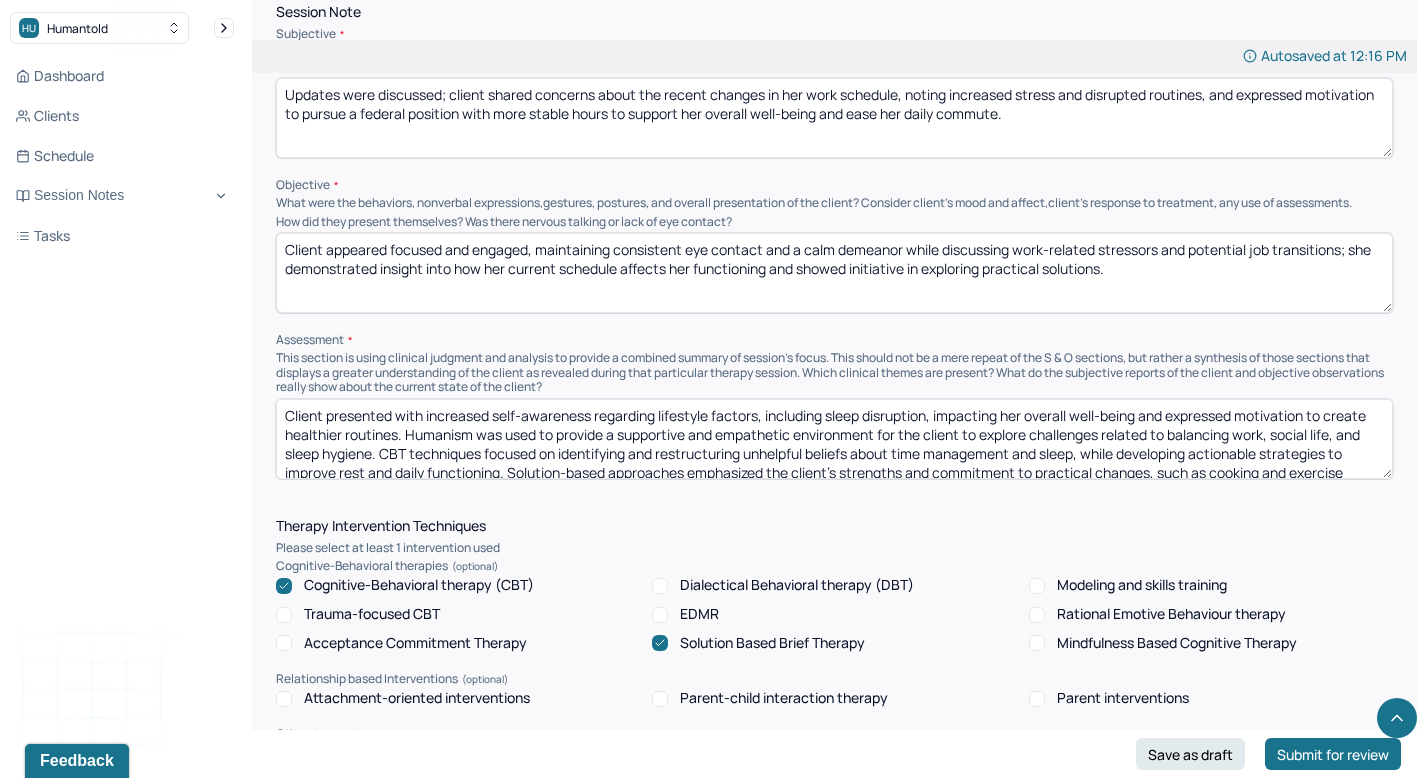 type on "Client appeared focused and engaged, maintaining consistent eye contact and a calm demeanor while discussing work-related stressors and potential job transitions; she demonstrated insight into how her current schedule affects her functioning and showed initiative in exploring practical solutions." 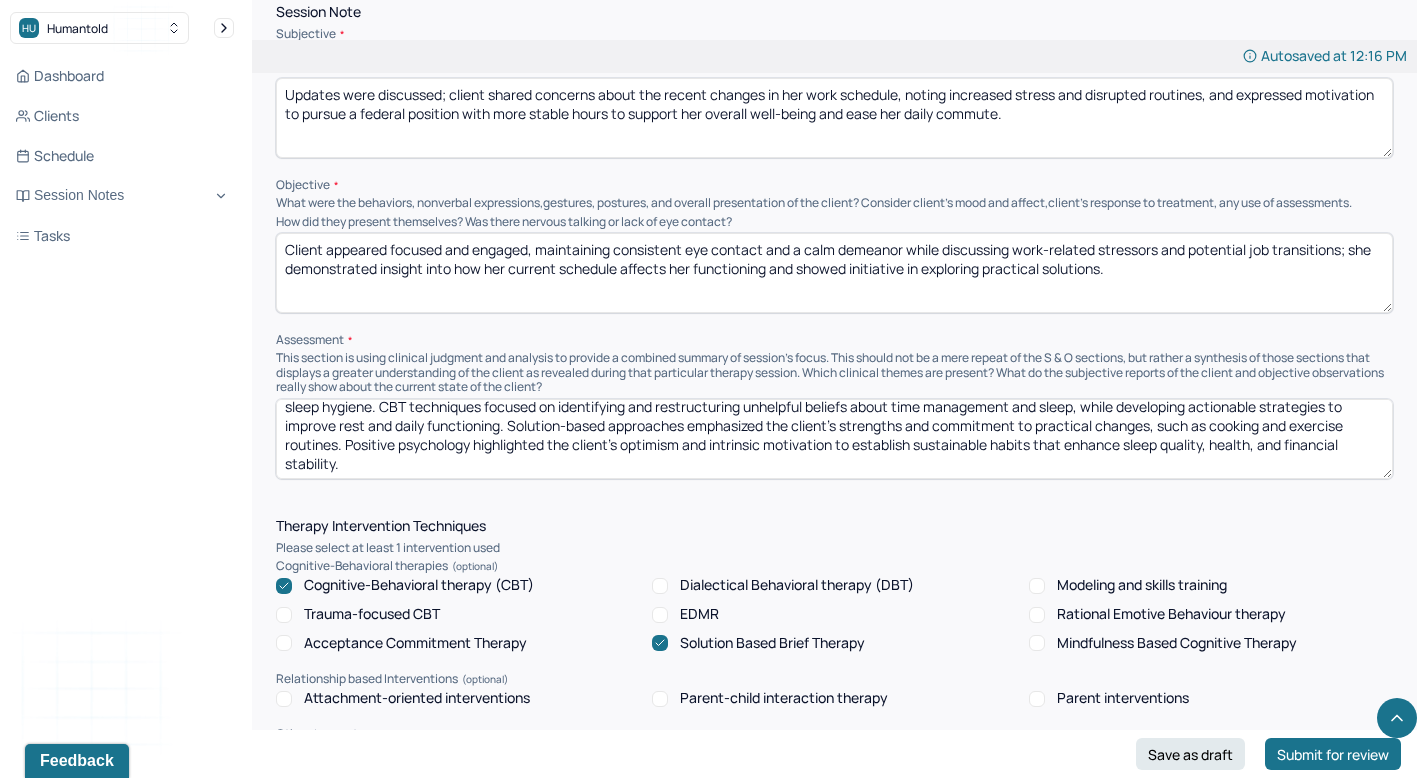 drag, startPoint x: 285, startPoint y: 404, endPoint x: 946, endPoint y: 510, distance: 669.4453 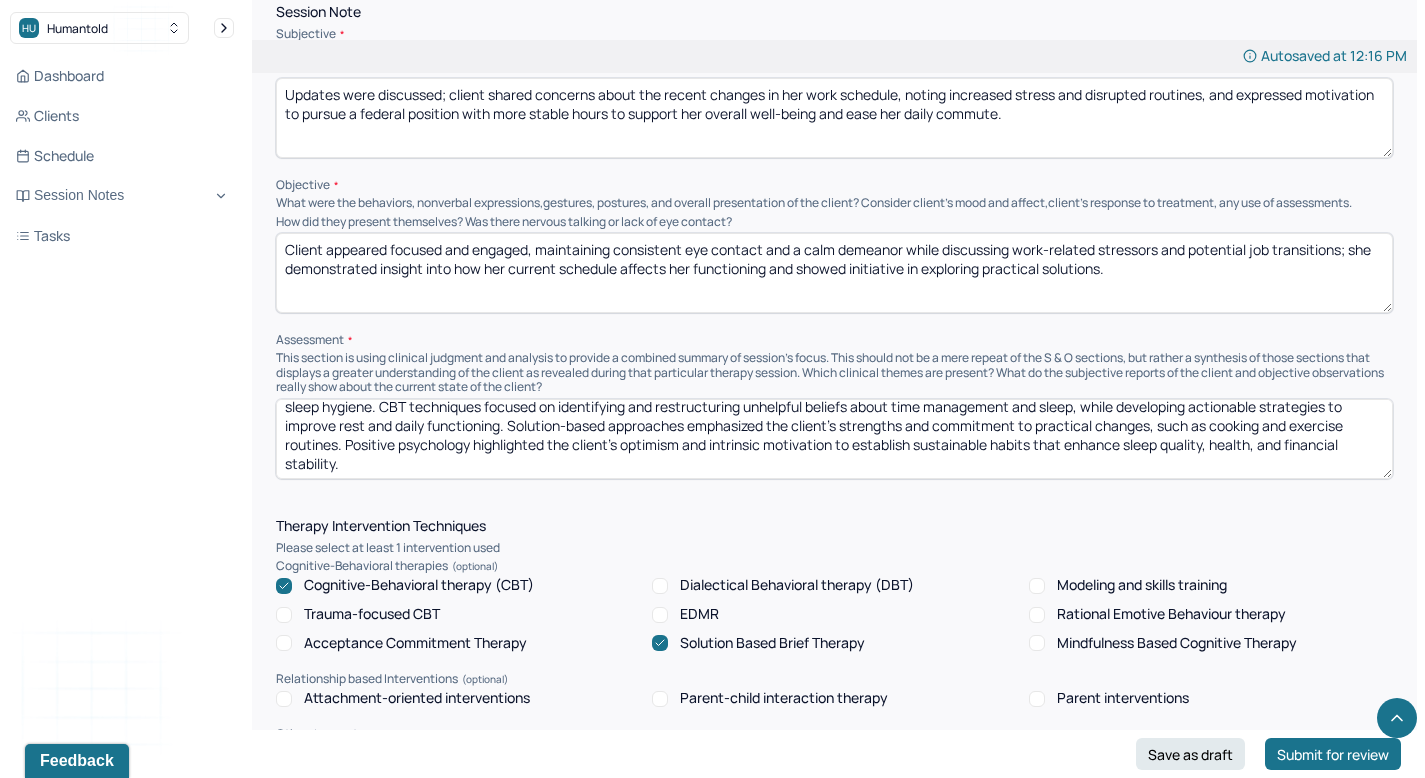 paste on "insight into the impact of her changing work schedule on her emotional and physical well-being, particularly regarding stress and daily functioning. Humanism was applied to foster a supportive space where the client could openly reflect on her current challenges and values around career and self-care. CBT techniques were used to help the client identify thought patterns related to job dissatisfaction and time constraints, supporting the development of realistic and goal-oriented thinking. Solution-based strategies focused on exploring feasible job options and transportation improvements, reinforcing the client’s proactive mindset. Positive psychology was integrated to affirm the client’s motivation and clarity in seeking a career path that aligns with her long-term wellness and lifestyle goals" 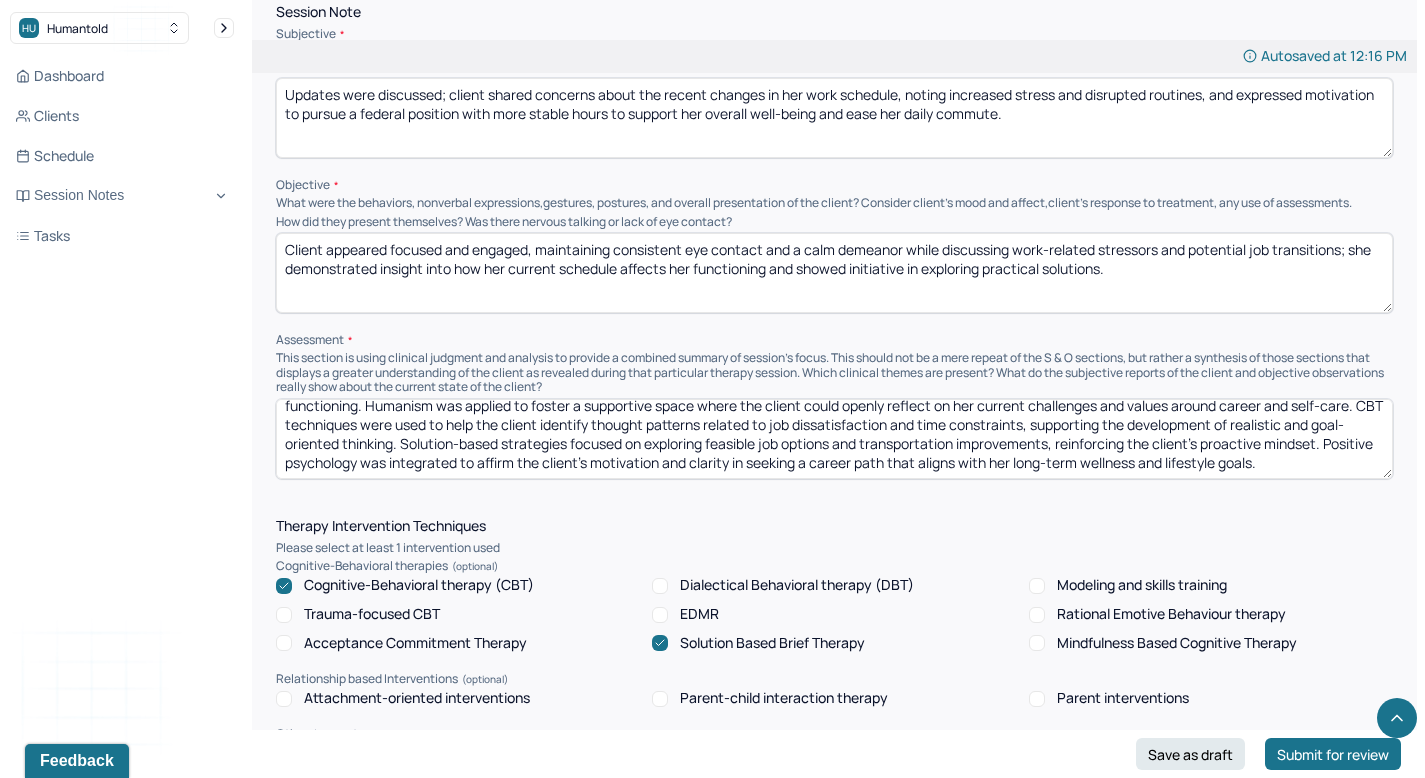 scroll, scrollTop: 28, scrollLeft: 0, axis: vertical 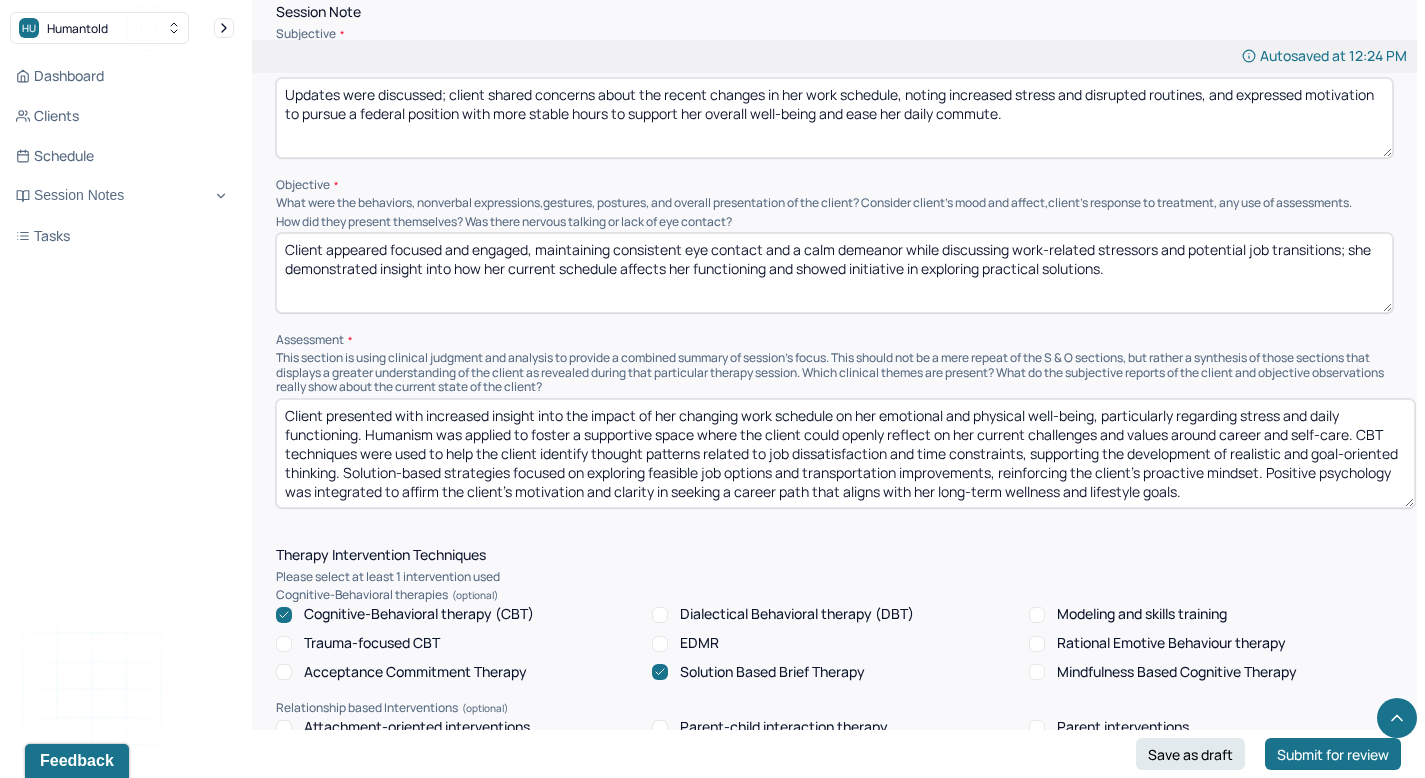 drag, startPoint x: 1387, startPoint y: 470, endPoint x: 1410, endPoint y: 502, distance: 39.40812 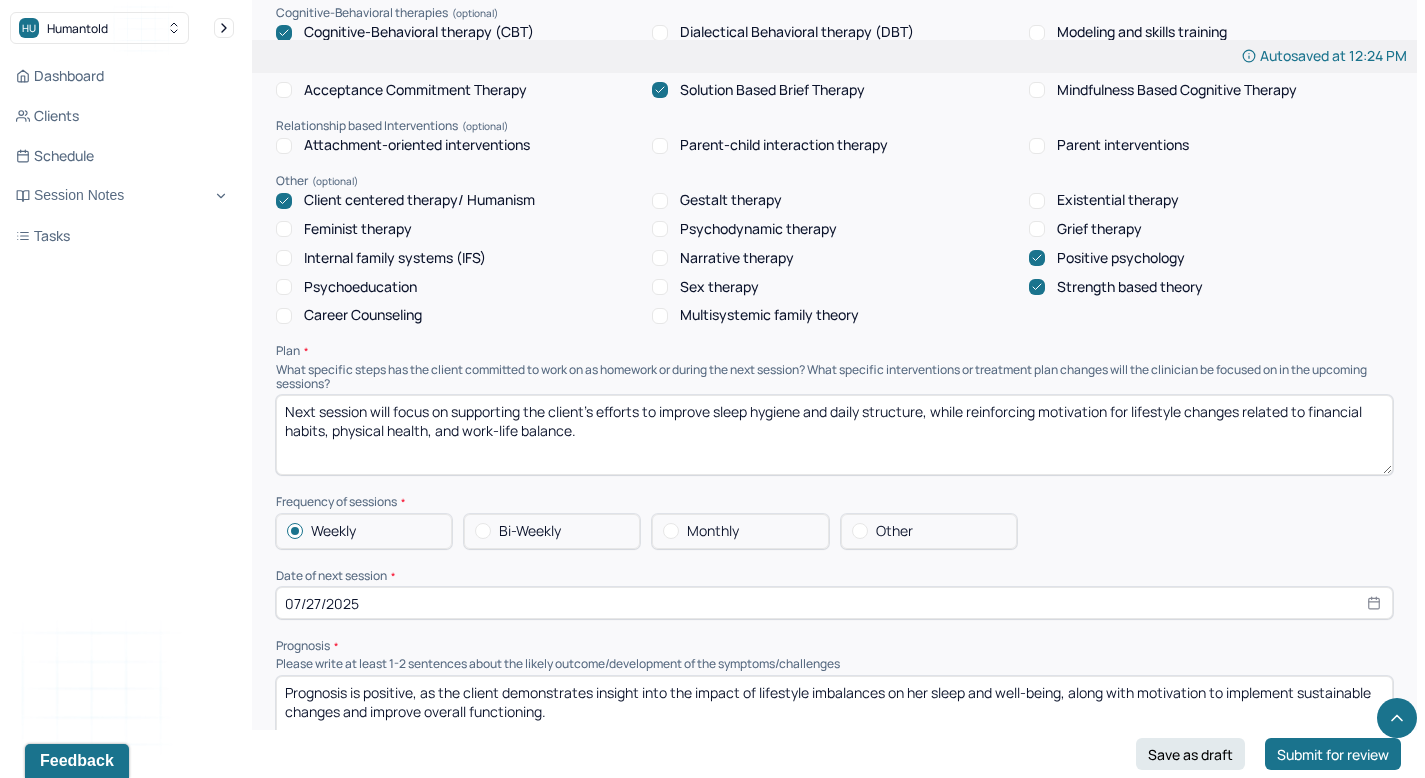 scroll, scrollTop: 1832, scrollLeft: 0, axis: vertical 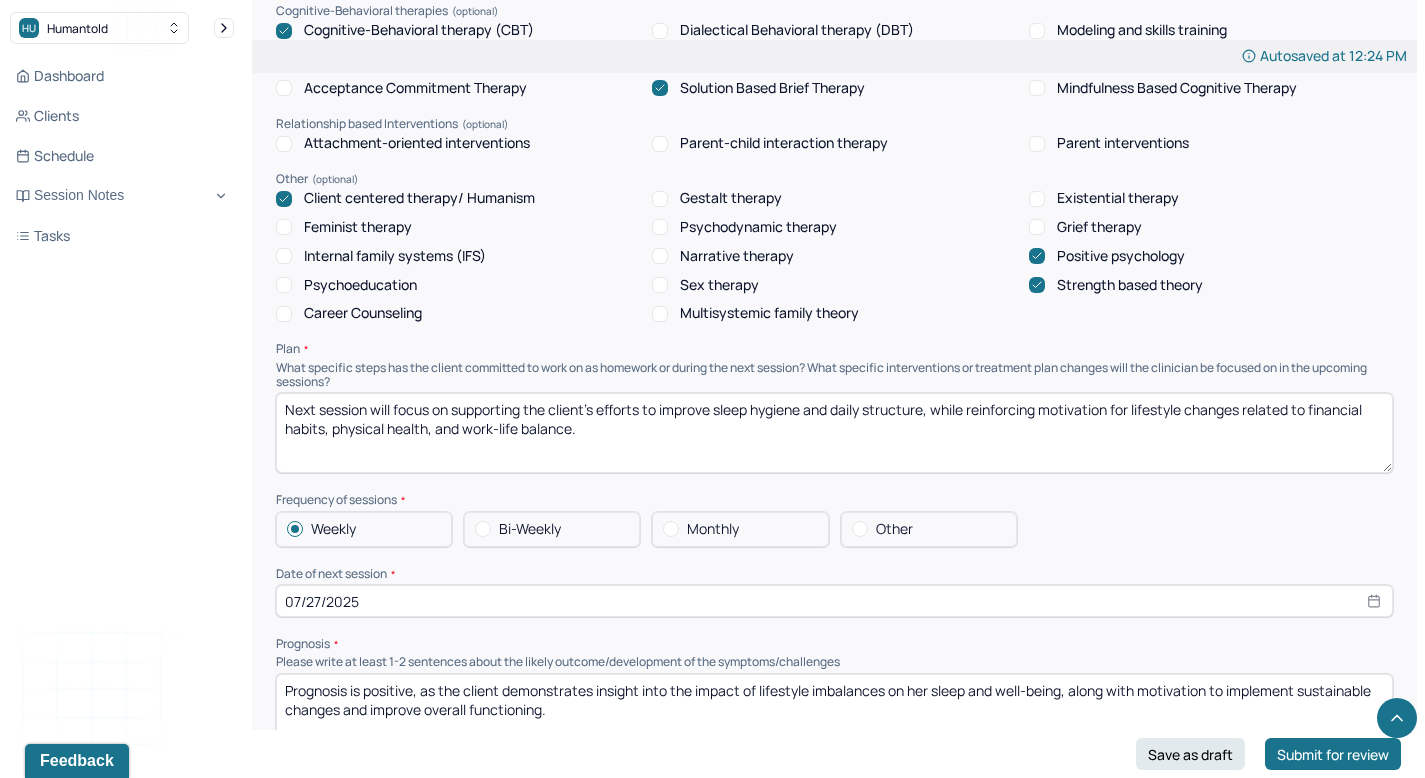 type on "Client presented with increased insight into the impact of her changing work schedule on her emotional and physical well-being, particularly regarding stress and daily functioning. Humanism was applied to foster a supportive space where the client could openly reflect on her current challenges and values around career and self-care. CBT techniques were used to help the client identify thought patterns related to job dissatisfaction and time constraints, supporting the development of realistic and goal-oriented thinking. Solution-based strategies focused on exploring feasible job options and transportation improvements, reinforcing the client’s proactive mindset. Positive psychology was integrated to affirm the client’s motivation and clarity in seeking a career path that aligns with her long-term wellness and lifestyle goals." 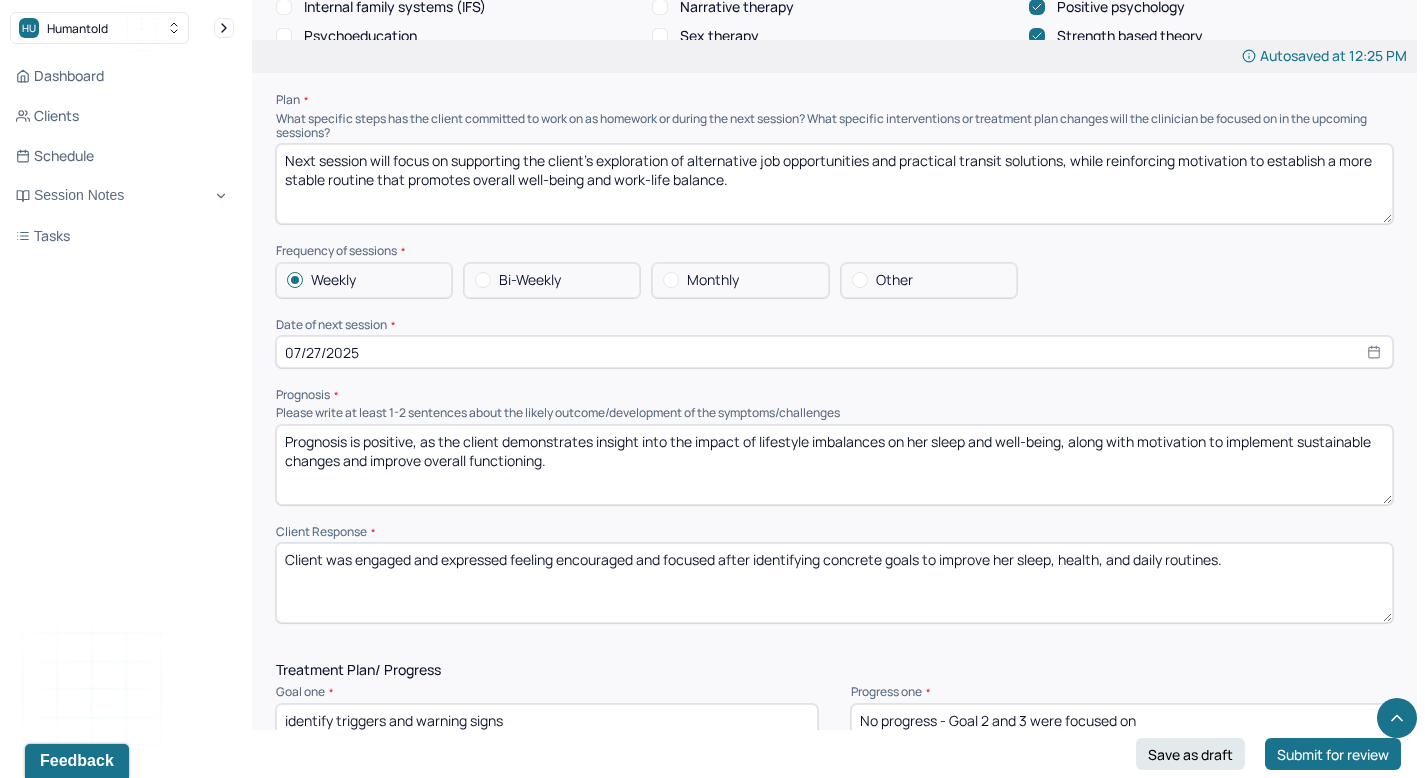 scroll, scrollTop: 2095, scrollLeft: 0, axis: vertical 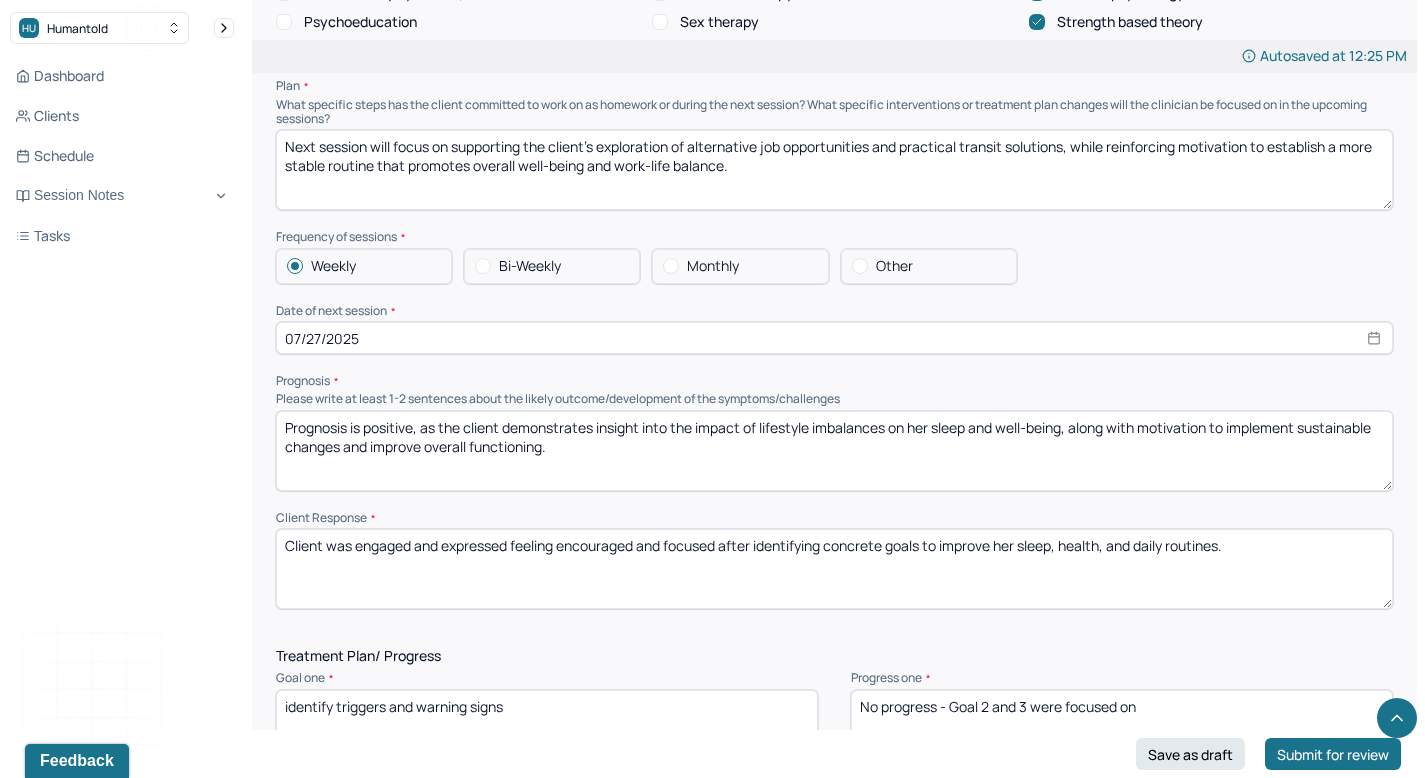 type on "Next session will focus on supporting the client’s exploration of alternative job opportunities and practical transit solutions, while reinforcing motivation to establish a more stable routine that promotes overall well-being and work-life balance." 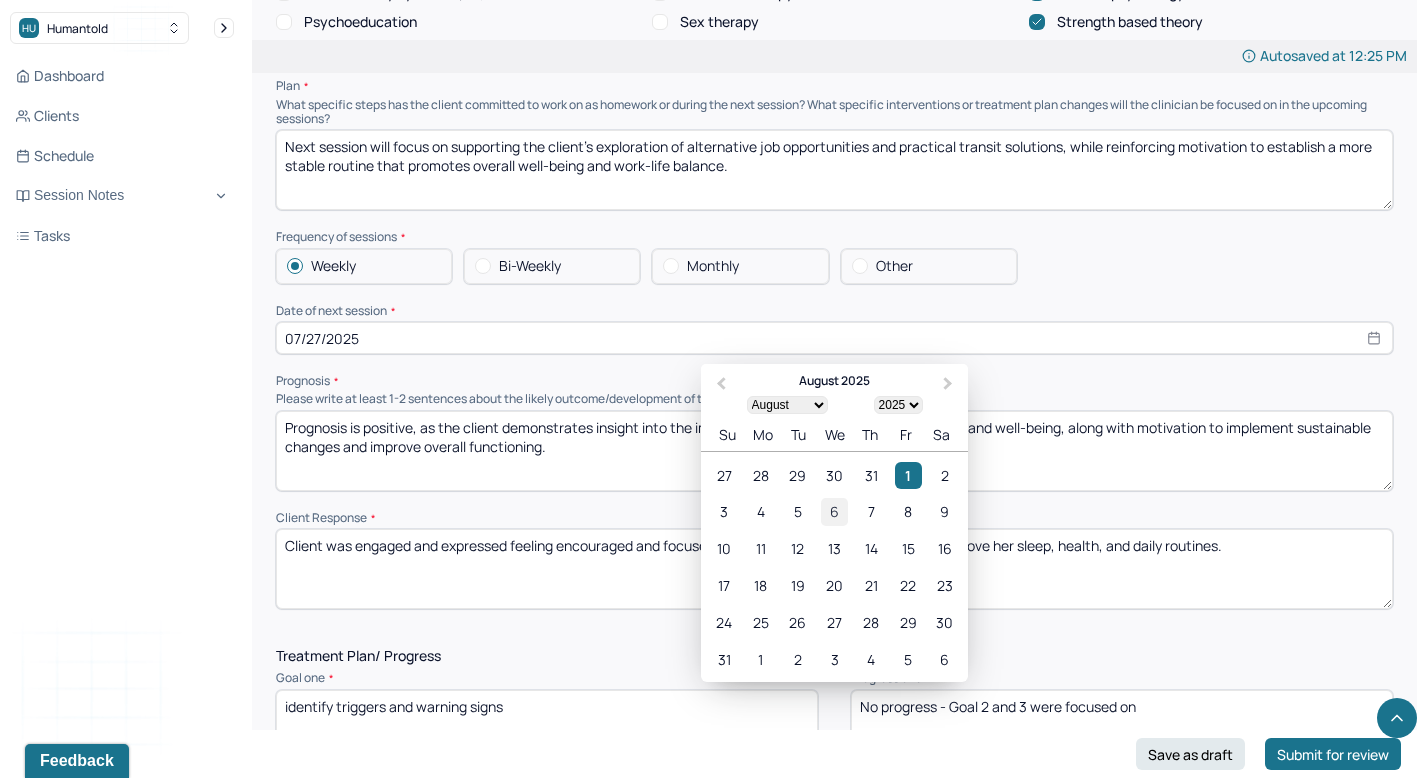 click on "6" at bounding box center [834, 512] 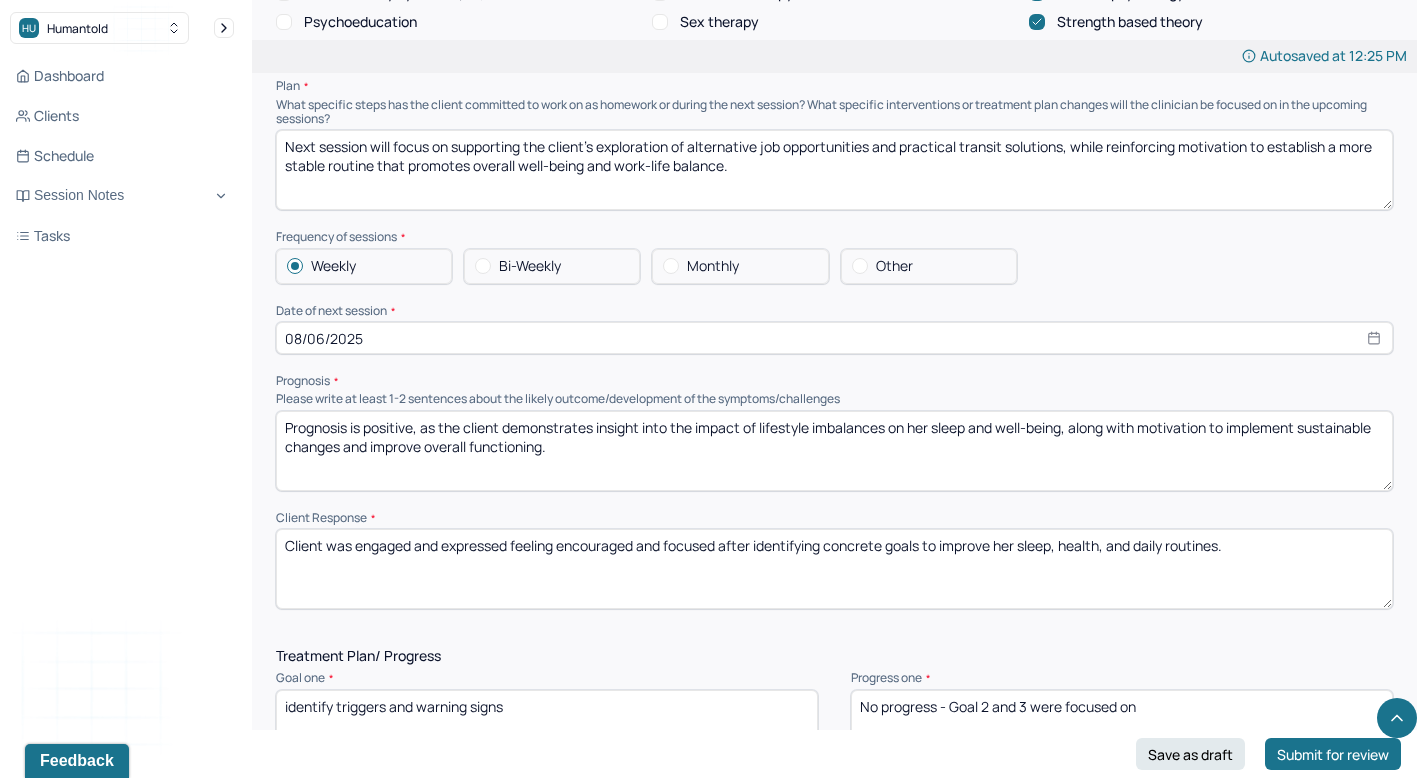 drag, startPoint x: 567, startPoint y: 440, endPoint x: 276, endPoint y: 415, distance: 292.0719 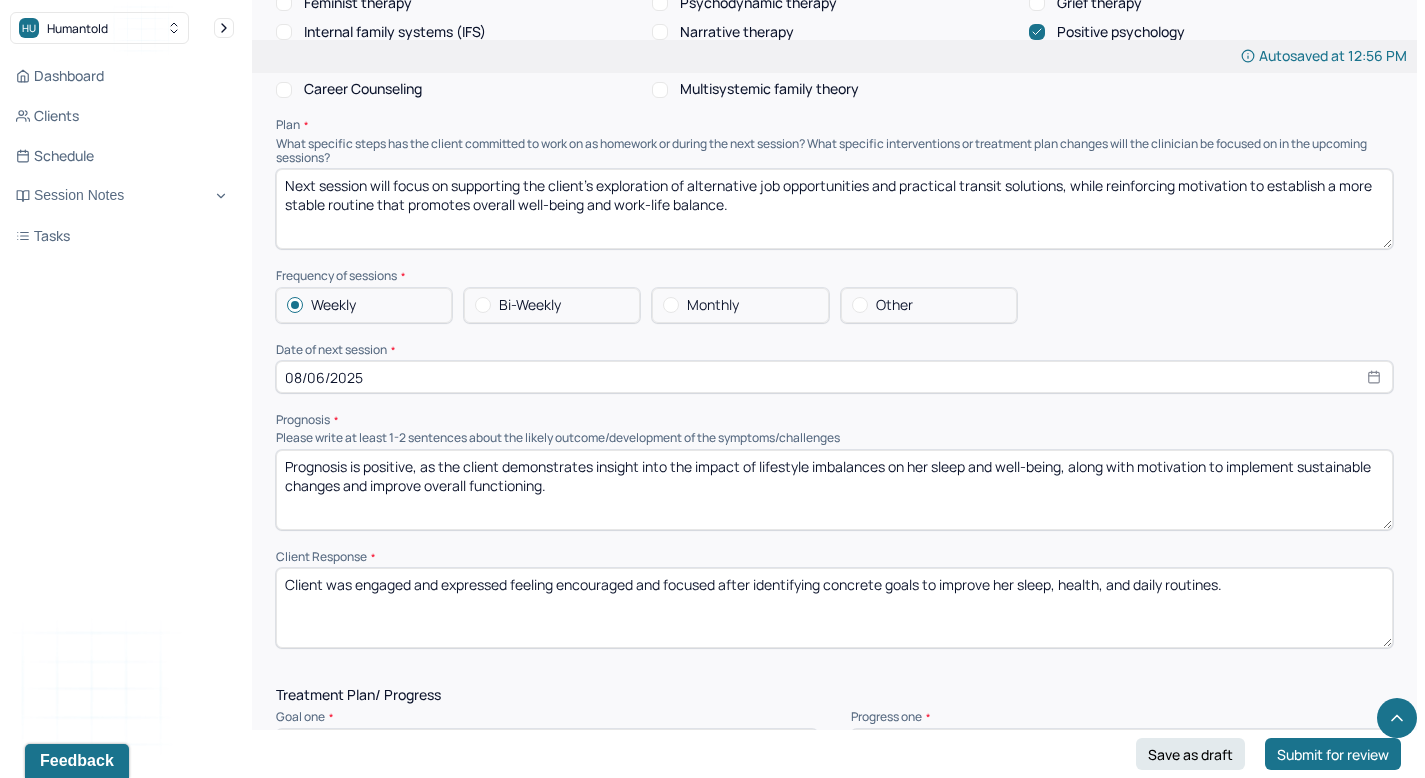 scroll, scrollTop: 2088, scrollLeft: 0, axis: vertical 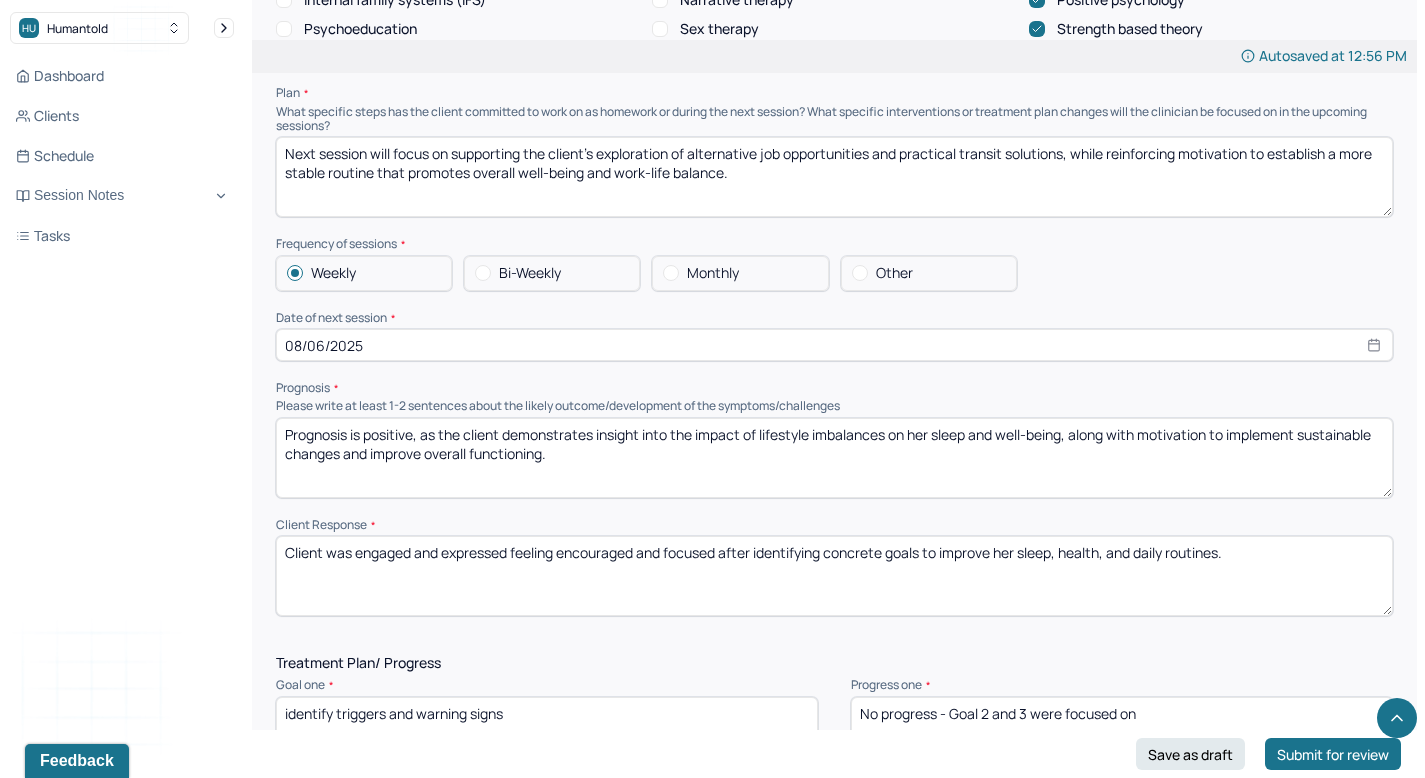 click on "Client was engaged and expressed feeling motivated and hopeful after identifying concrete career and transit-related goals to support improved structure, stability, and overall well-being." at bounding box center [834, 458] 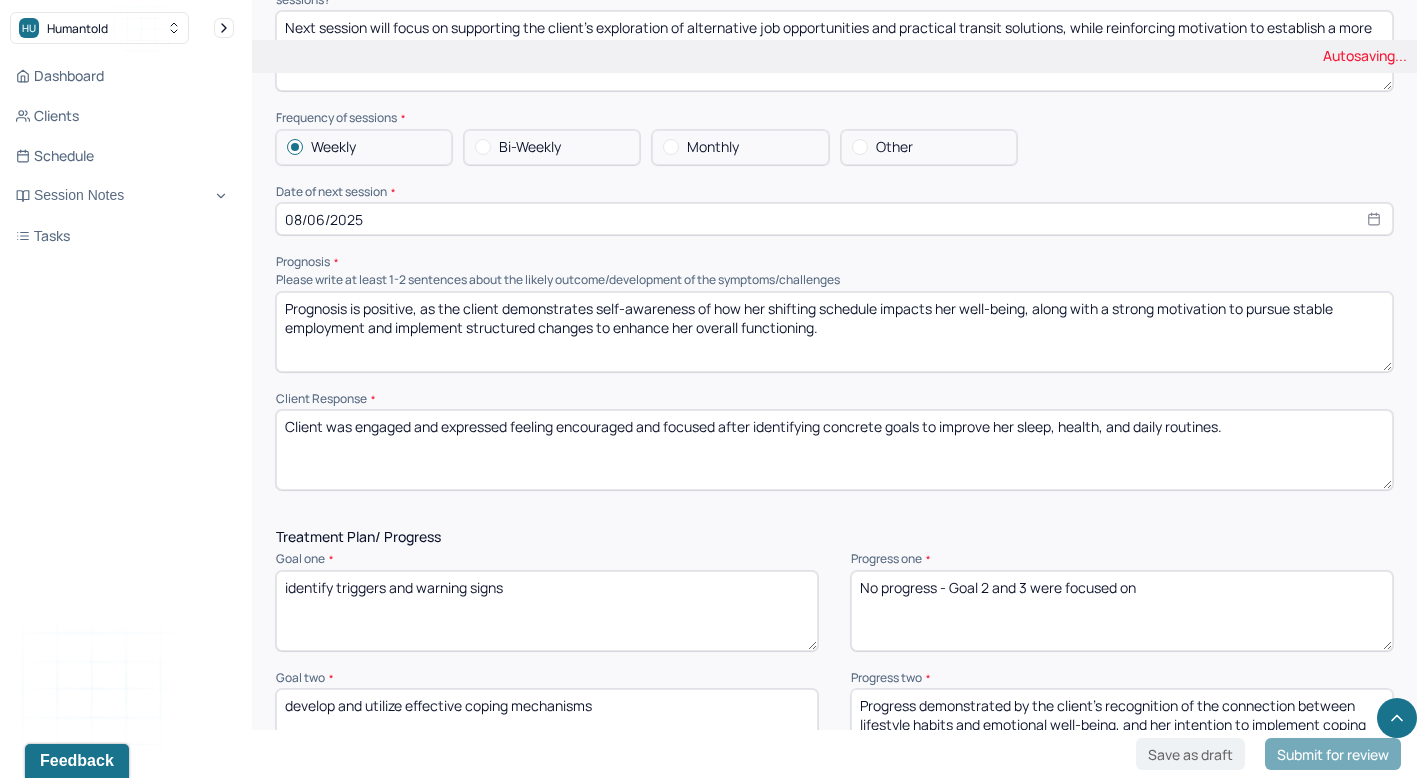 scroll, scrollTop: 2216, scrollLeft: 0, axis: vertical 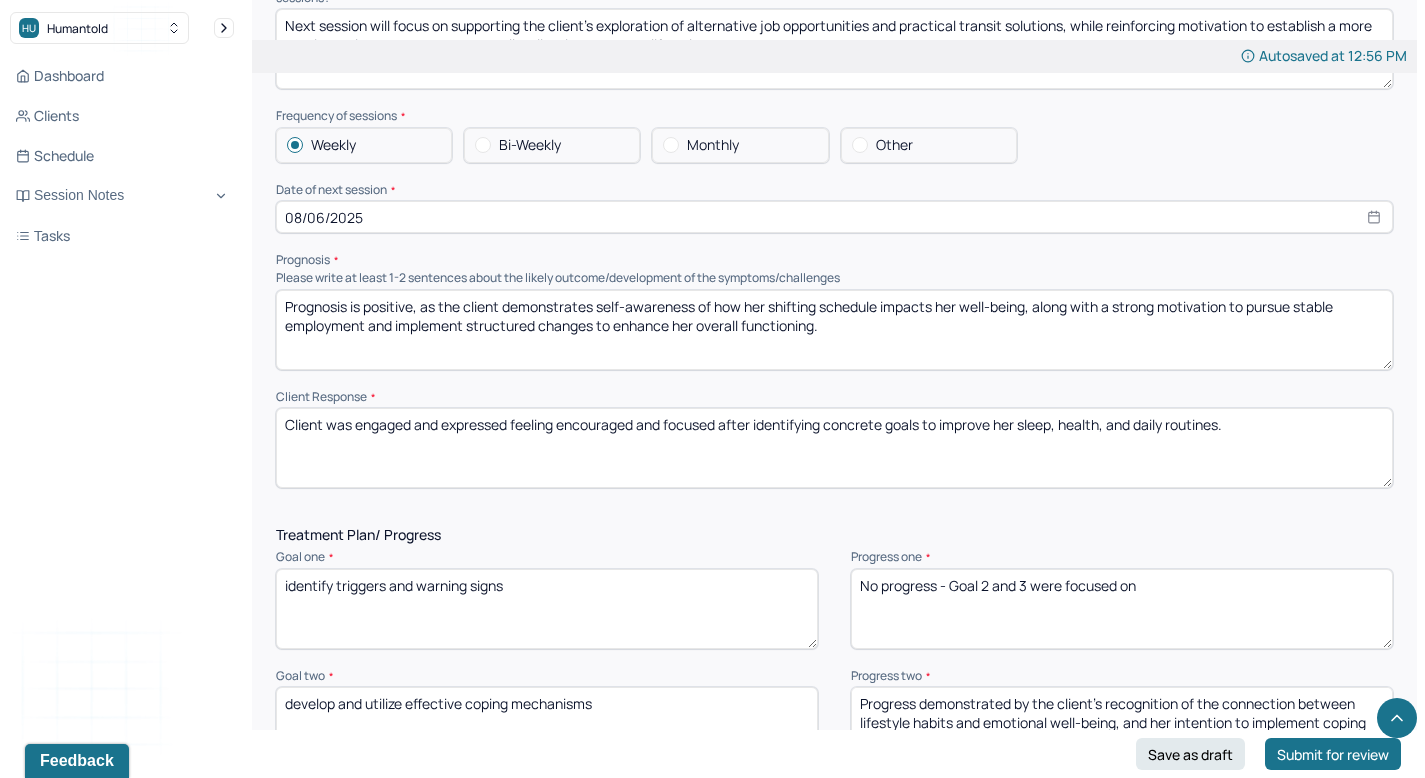 type on "Prognosis is positive, as the client demonstrates self-awareness of how her shifting schedule impacts her well-being, along with a strong motivation to pursue stable employment and implement structured changes to enhance her overall functioning." 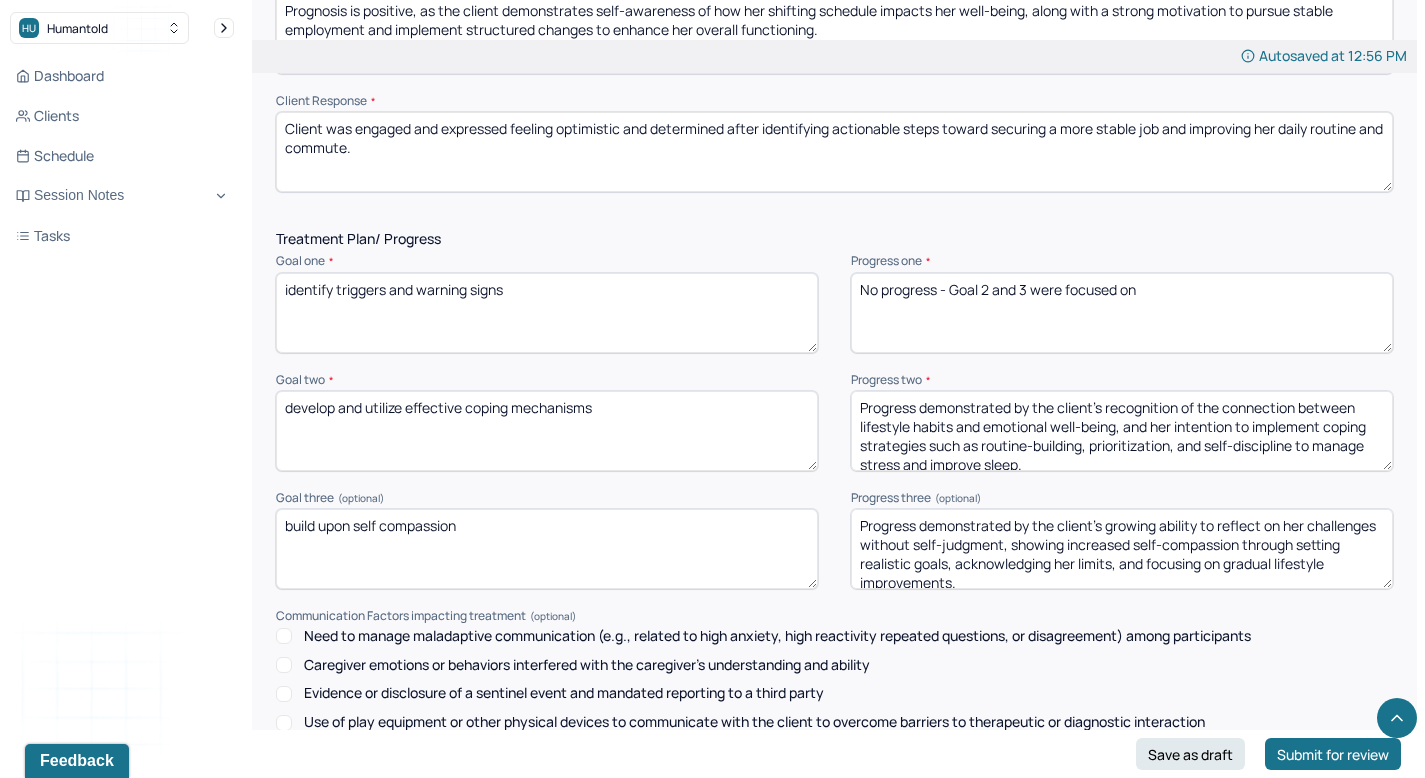 scroll, scrollTop: 2522, scrollLeft: 0, axis: vertical 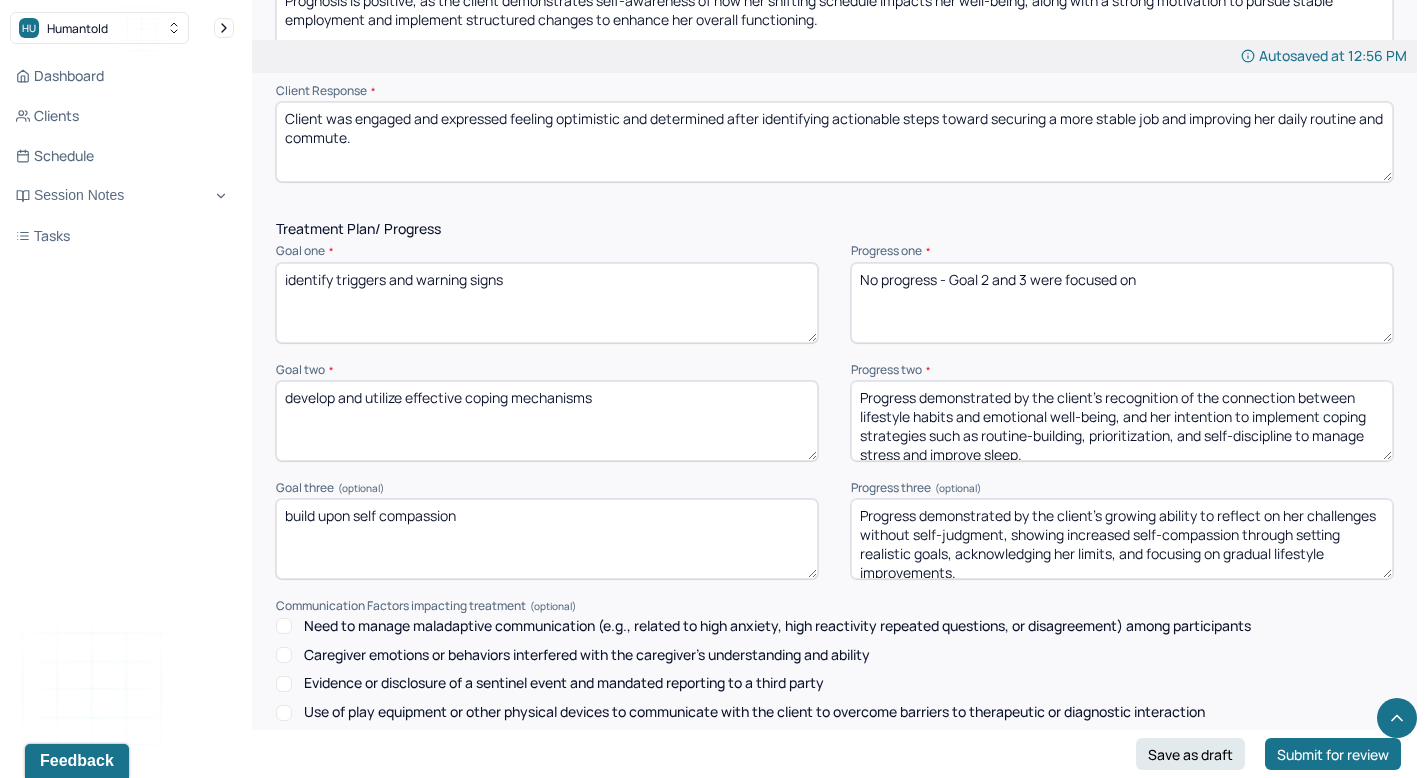 type on "Client was engaged and expressed feeling optimistic and determined after identifying actionable steps toward securing a more stable job and improving her daily routine and commute." 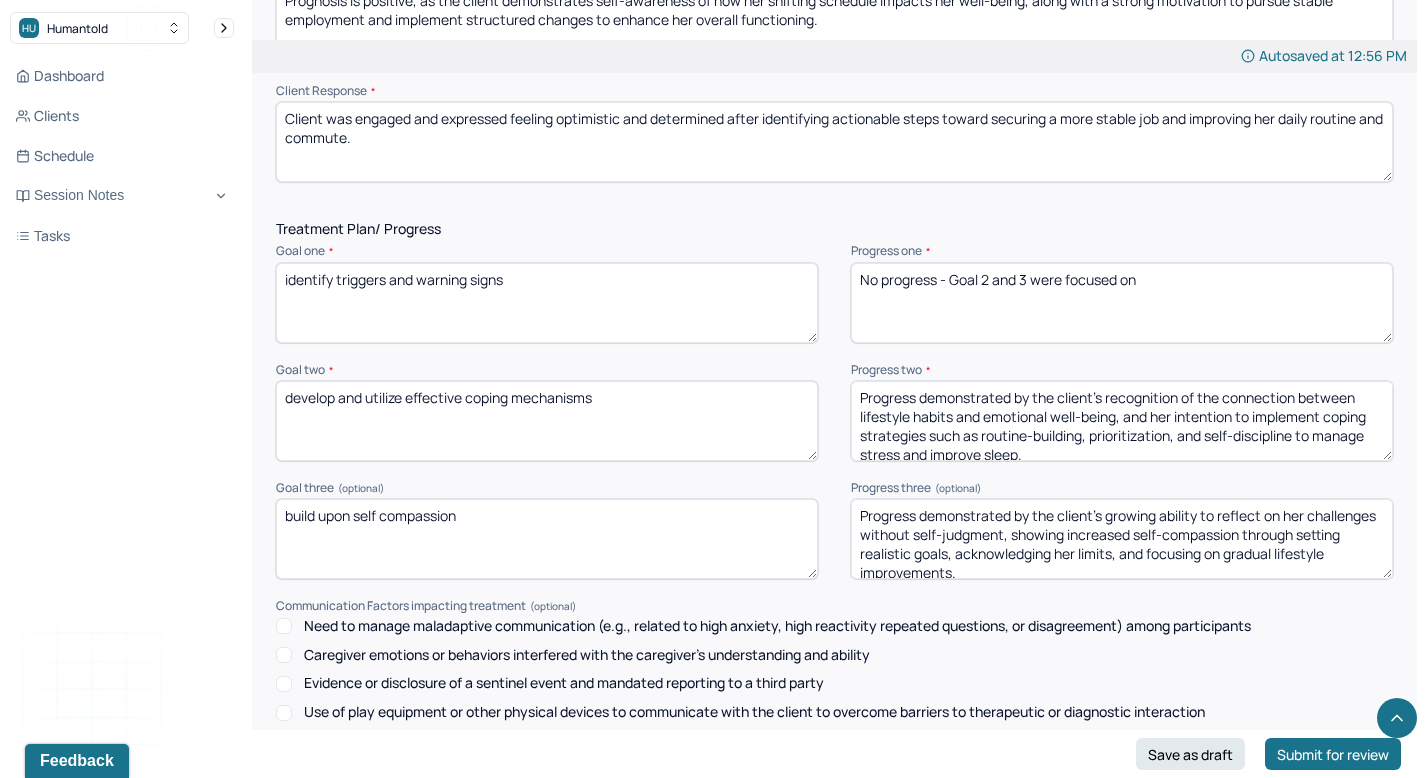 drag, startPoint x: 643, startPoint y: 389, endPoint x: 273, endPoint y: 390, distance: 370.00134 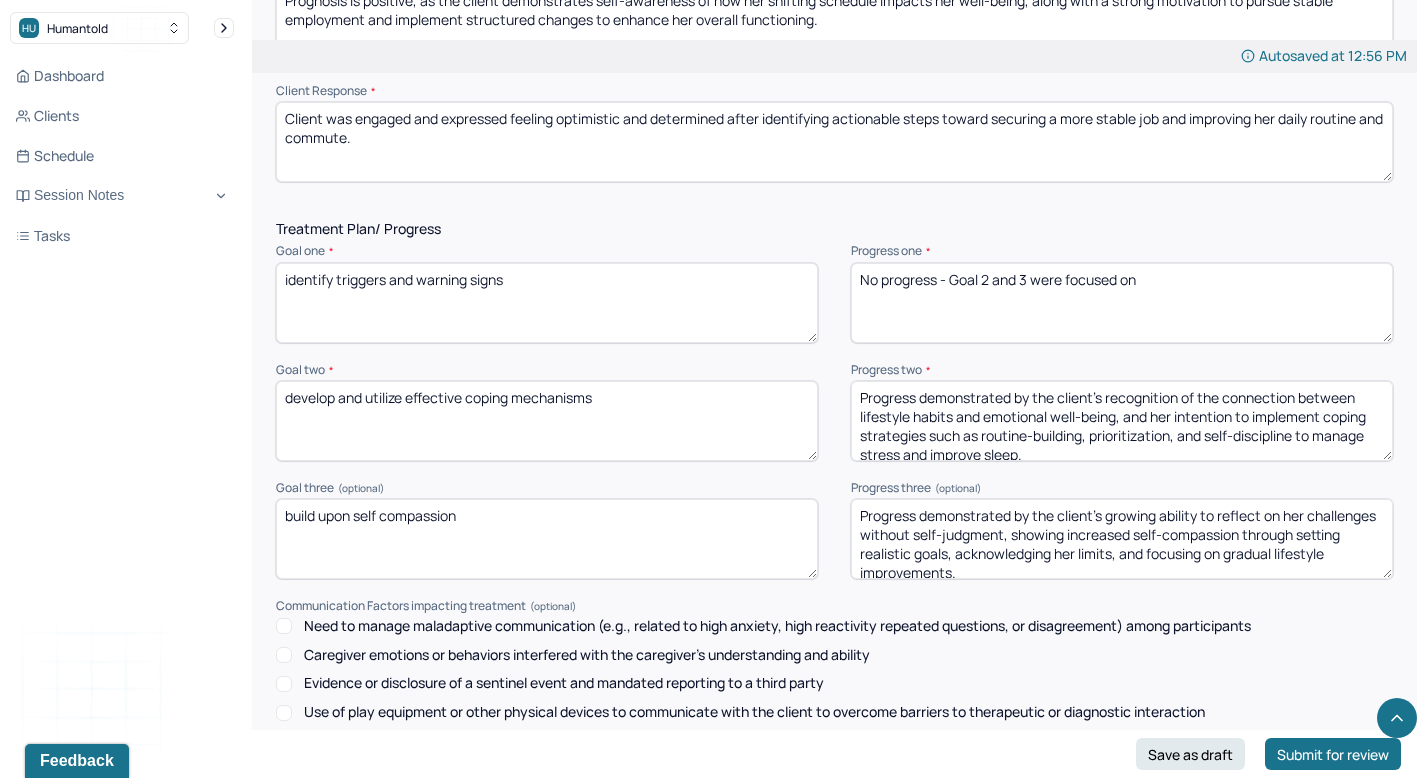 click on "Autosaved at 12:56 PM Appointment Details Client name [NAME] Date of service 07/30/2025 Time 2:00pm - 3:00pm Duration 1hr Appointment type individual therapy Provider name [NAME] Modifier 1 95 Telemedicine Note type Individual soap note Load previous session note Instructions The fields marked with an asterisk ( * ) are required before you can submit your notes. Before you can submit your session notes, they must be signed. You have the option to save your notes as a draft before making a submission. Appointment location * Teletherapy Client Teletherapy Location here Home Office Other Provider Teletherapy Location Home Office Other Consent was received for the teletherapy session The teletherapy session was conducted via video Primary diagnosis * F43.22 ADJUSTMENT DISORDER, WITH ANXIETY Secondary diagnosis (optional) Secondary diagnosis Tertiary diagnosis (optional) Tertiary diagnosis Emotional / Behavioural symptoms demonstrated * Causing * Maladaptive Functioning Intention for Session * EDMR *" at bounding box center (834, -674) 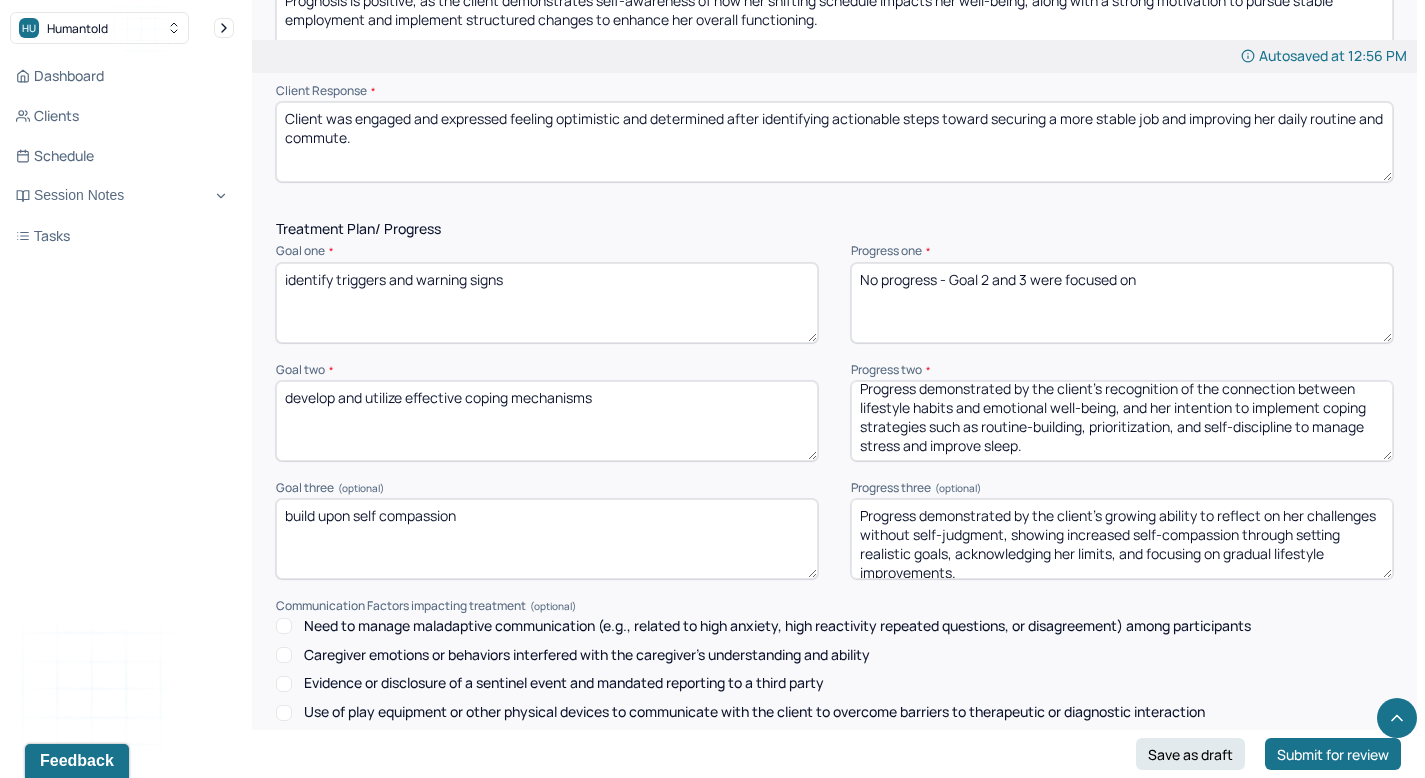 drag, startPoint x: 860, startPoint y: 390, endPoint x: 1108, endPoint y: 445, distance: 254.02559 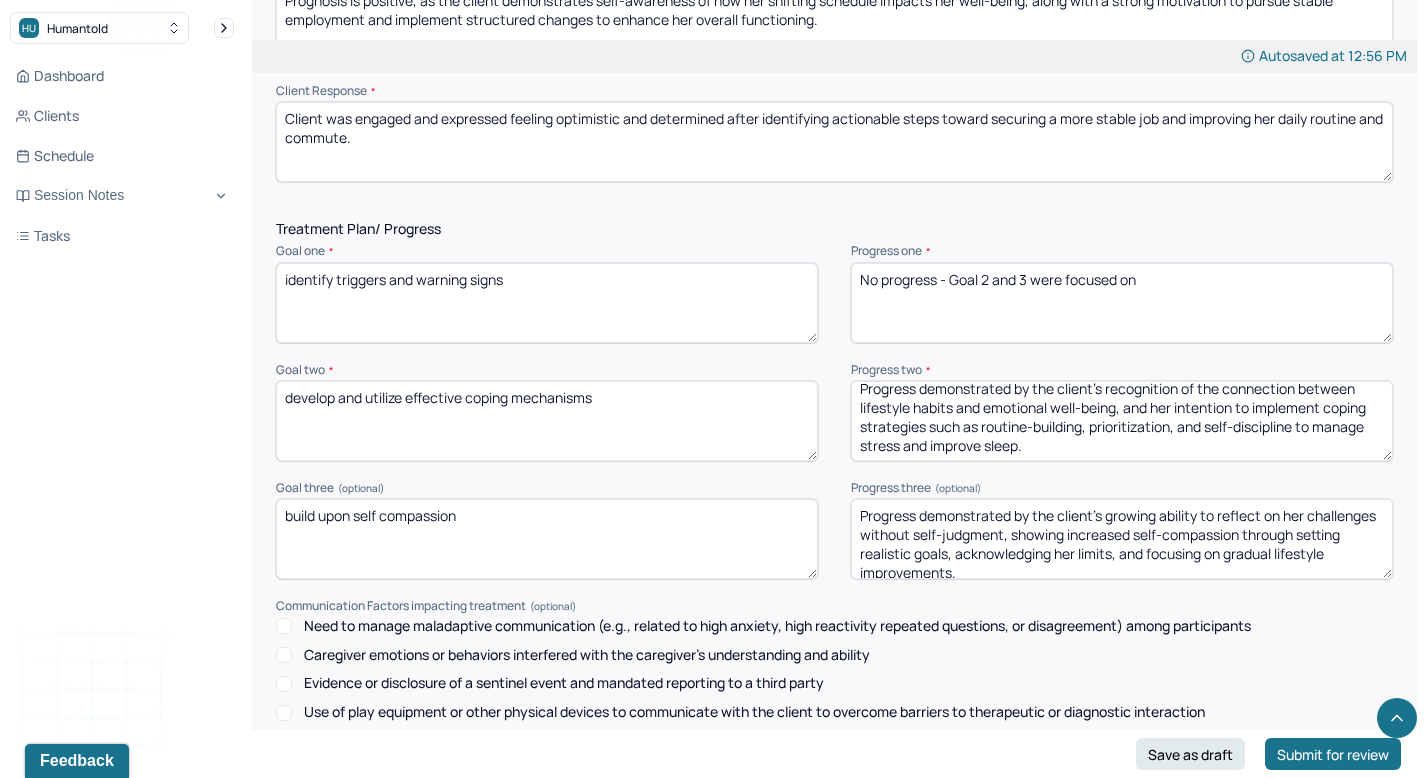 paste on "how her changing work schedule affects her emotional well-being, and her intention to implement coping strategies such as exploring stable job options, improving transit planning, and establishing a consistent daily routine to reduce stress and enhance functioning" 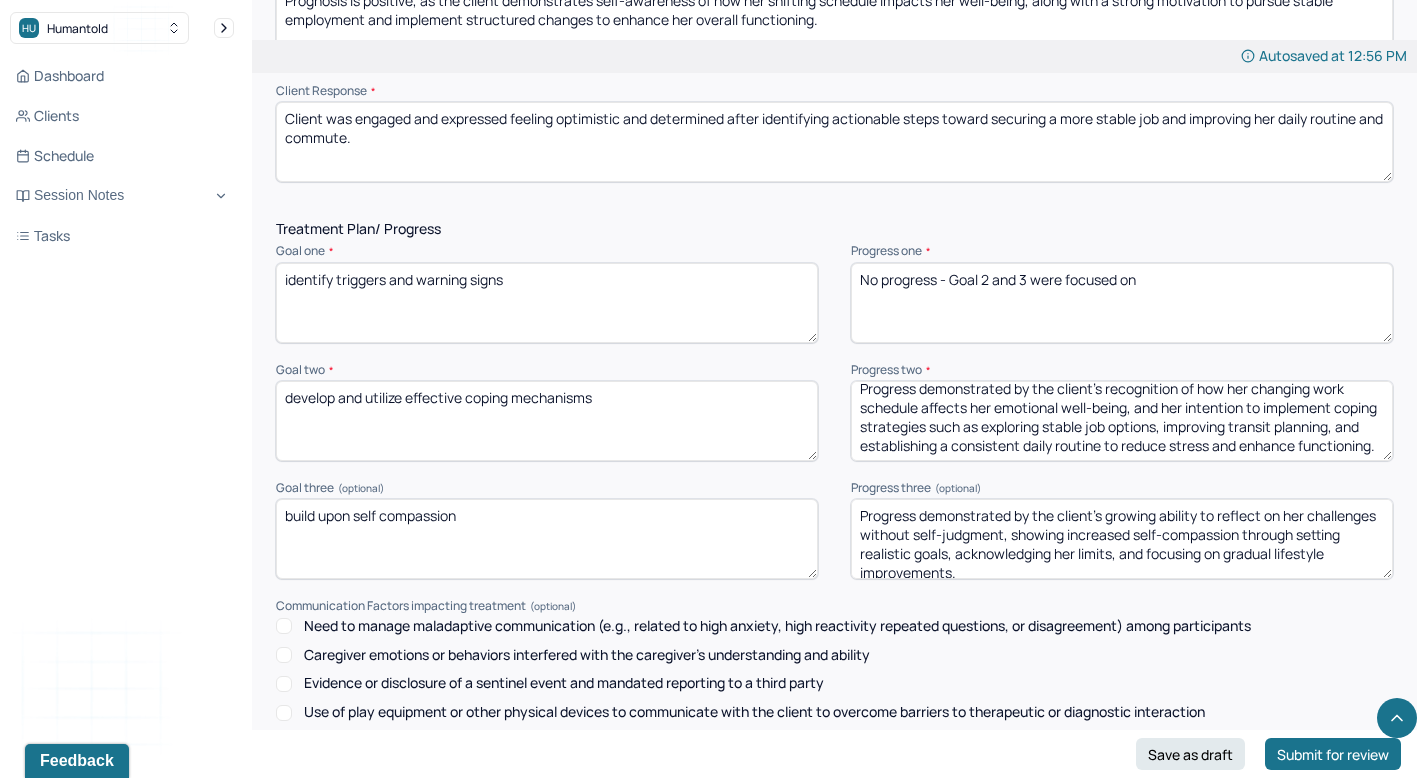 scroll, scrollTop: 22, scrollLeft: 0, axis: vertical 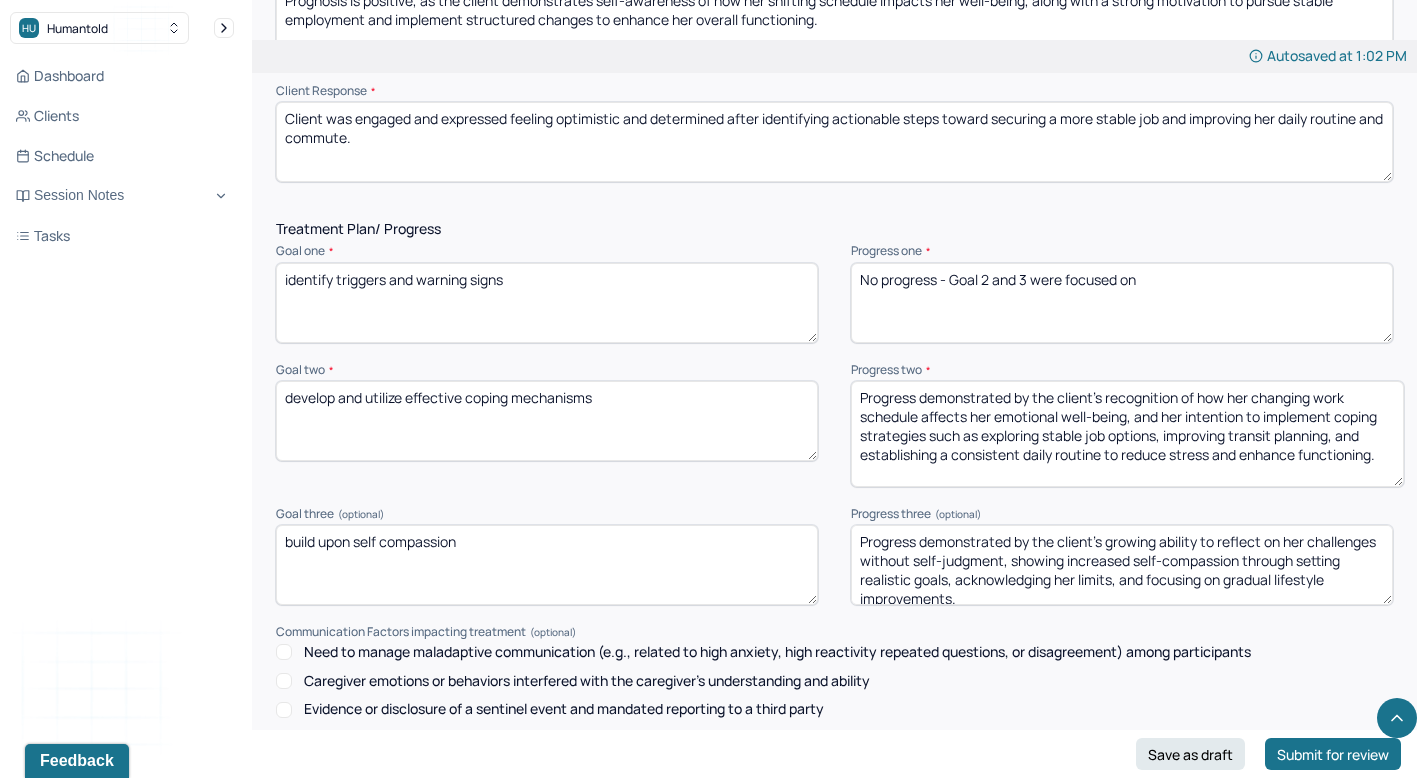 drag, startPoint x: 1389, startPoint y: 452, endPoint x: 1400, endPoint y: 478, distance: 28.231188 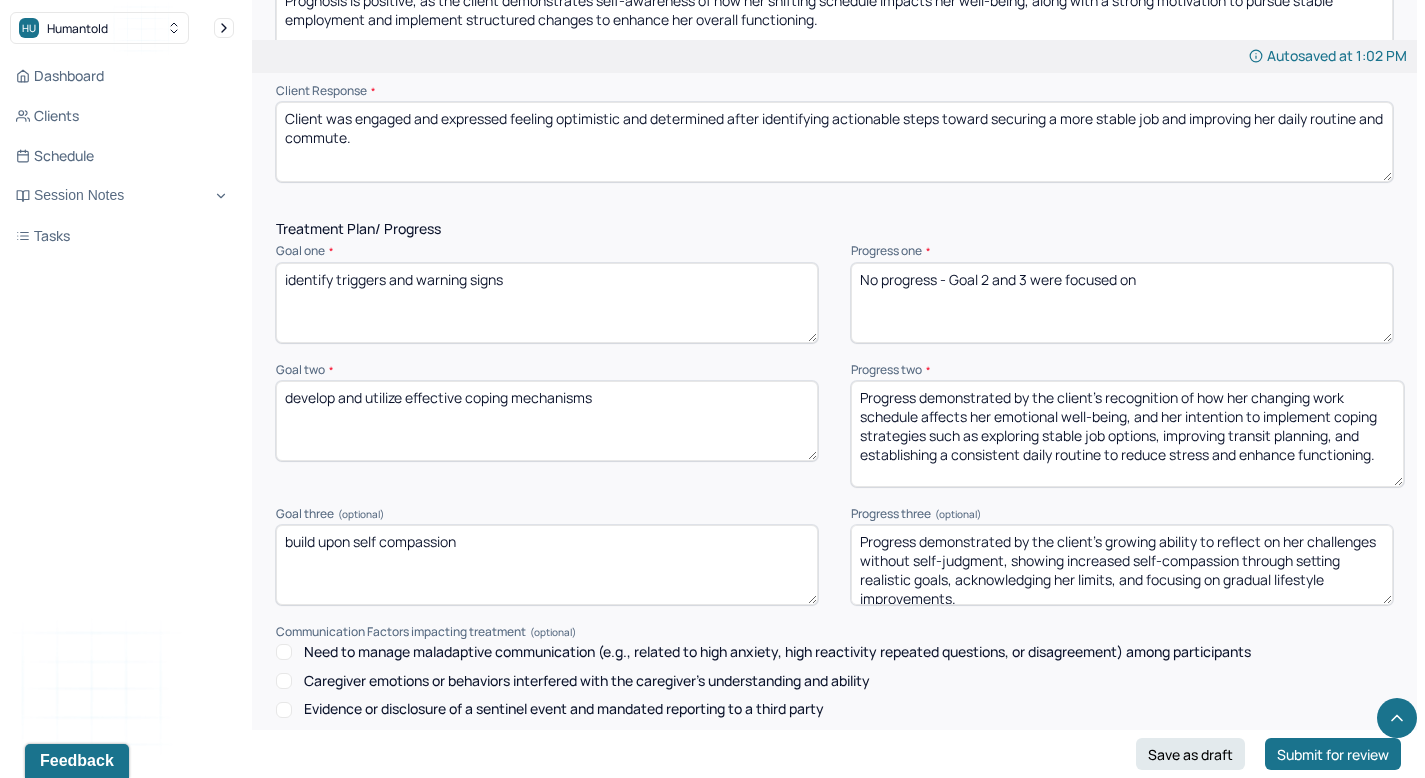 click on "Progress demonstrated by the client’s recognition of how her changing work schedule affects her emotional well-being, and her intention to implement coping strategies such as exploring stable job options, improving transit planning, and establishing a consistent daily routine to reduce stress and enhance functioning." at bounding box center (1127, 434) 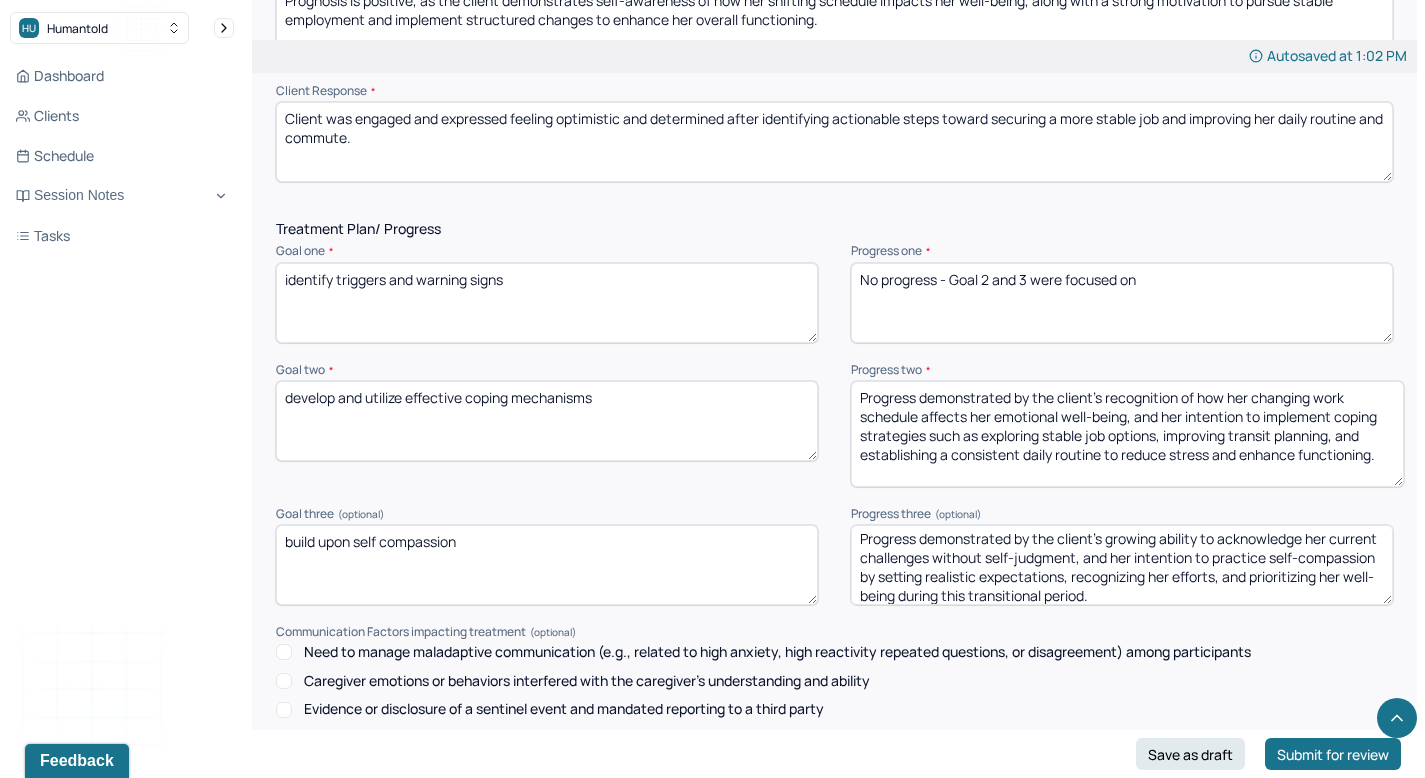 scroll, scrollTop: 0, scrollLeft: 0, axis: both 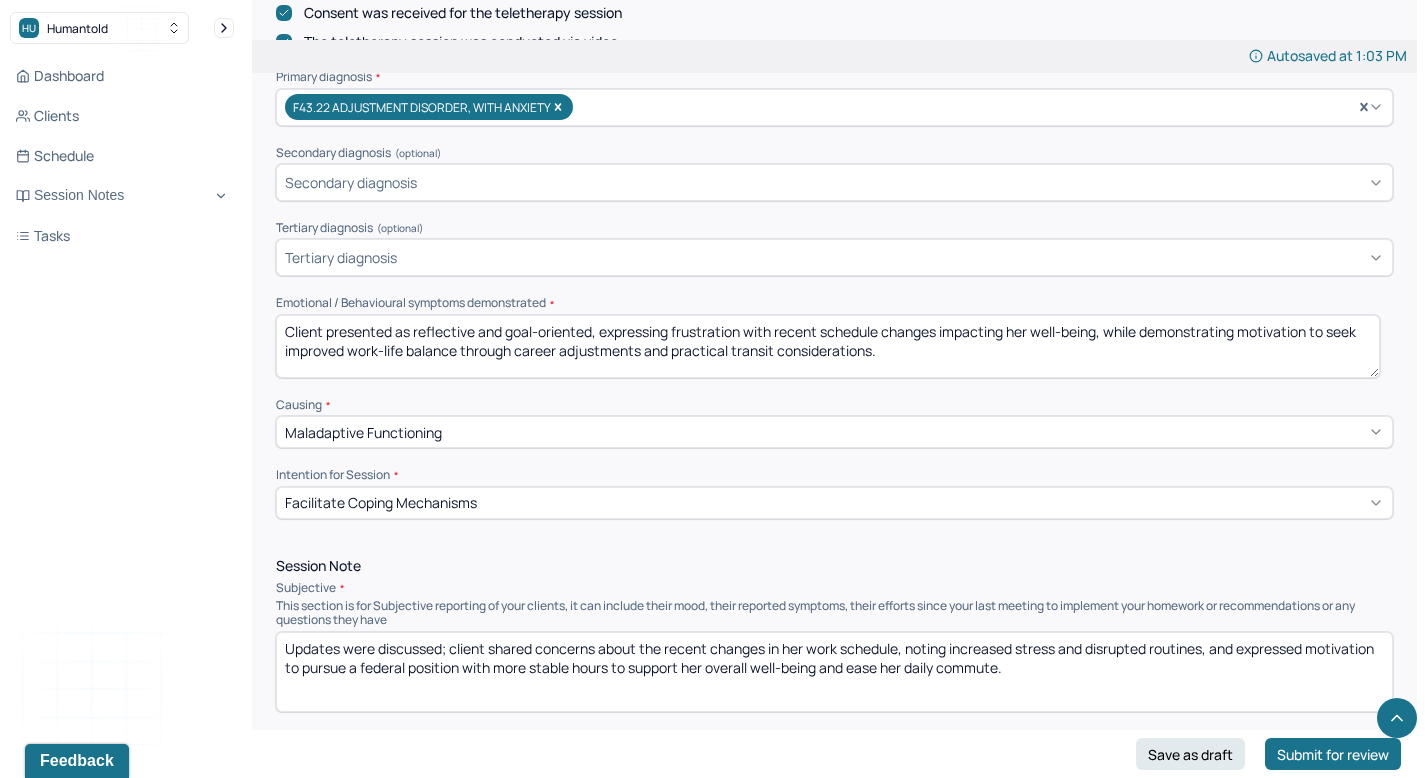 drag, startPoint x: 1387, startPoint y: 382, endPoint x: 1374, endPoint y: 365, distance: 21.400934 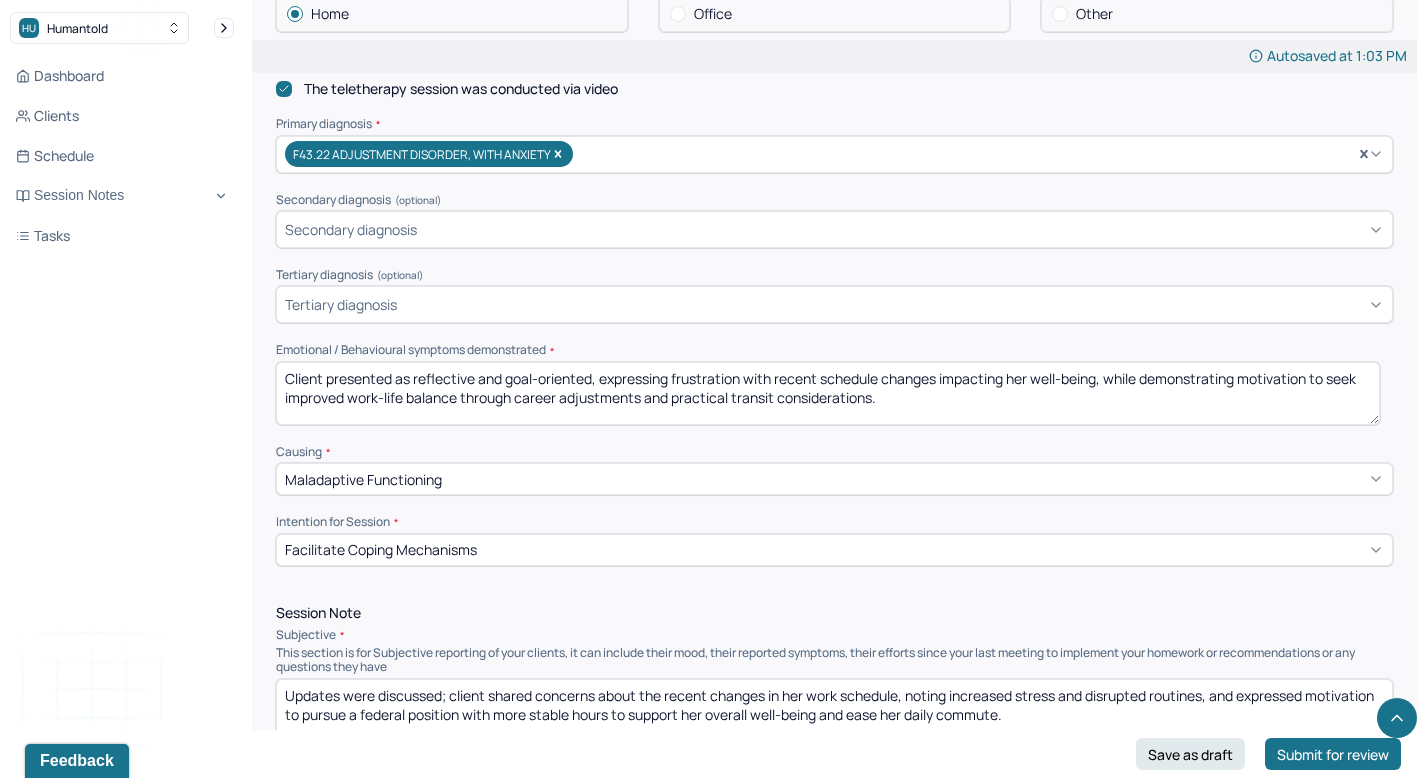 scroll, scrollTop: 628, scrollLeft: 0, axis: vertical 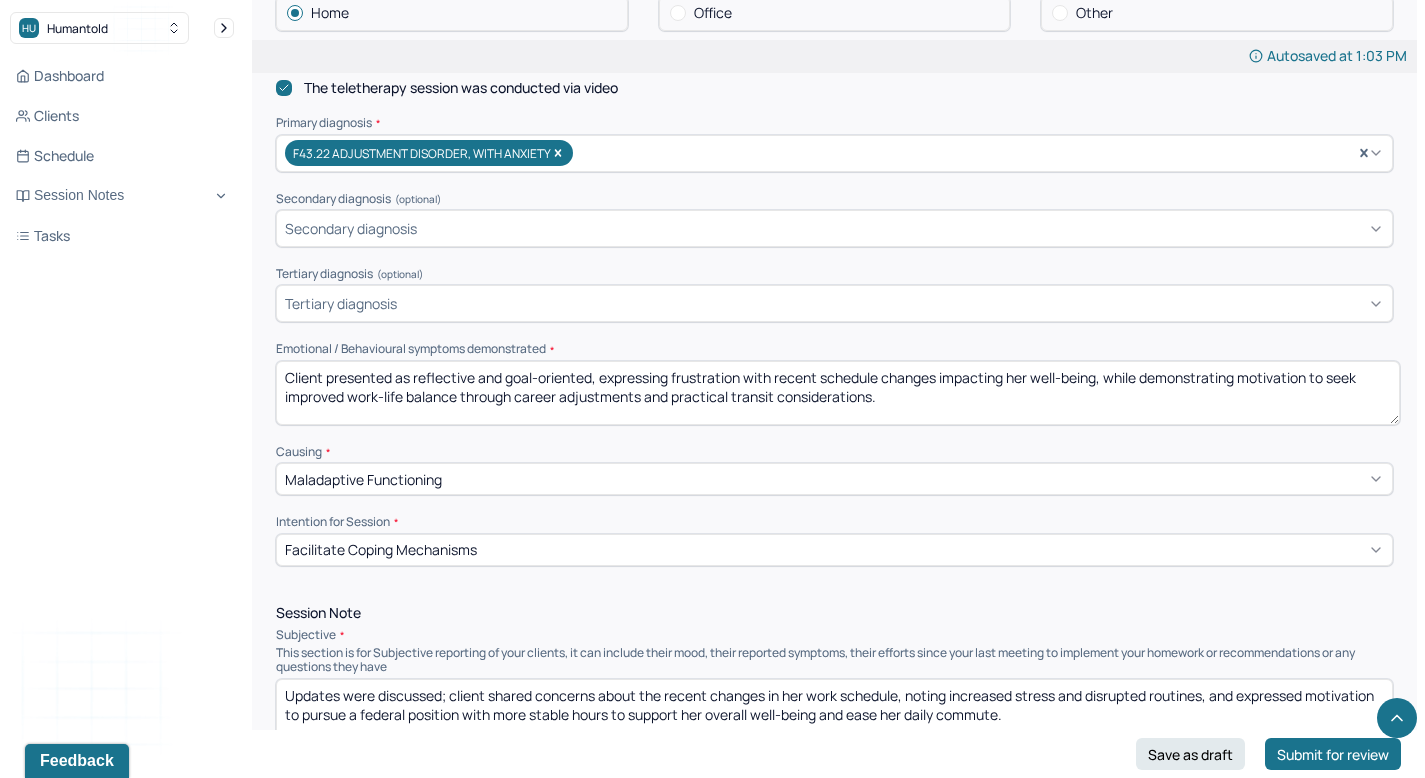drag, startPoint x: 1378, startPoint y: 408, endPoint x: 1397, endPoint y: 408, distance: 19 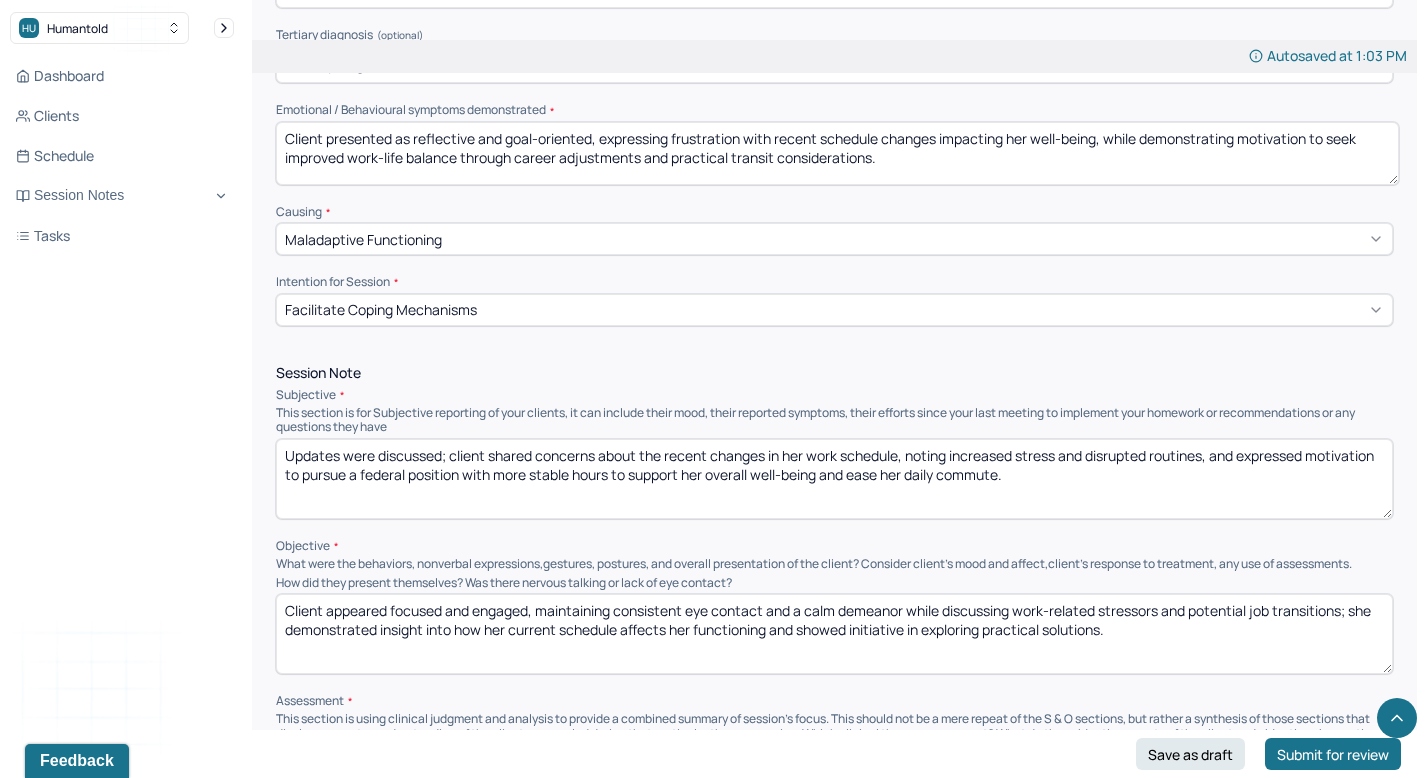 scroll, scrollTop: 874, scrollLeft: 0, axis: vertical 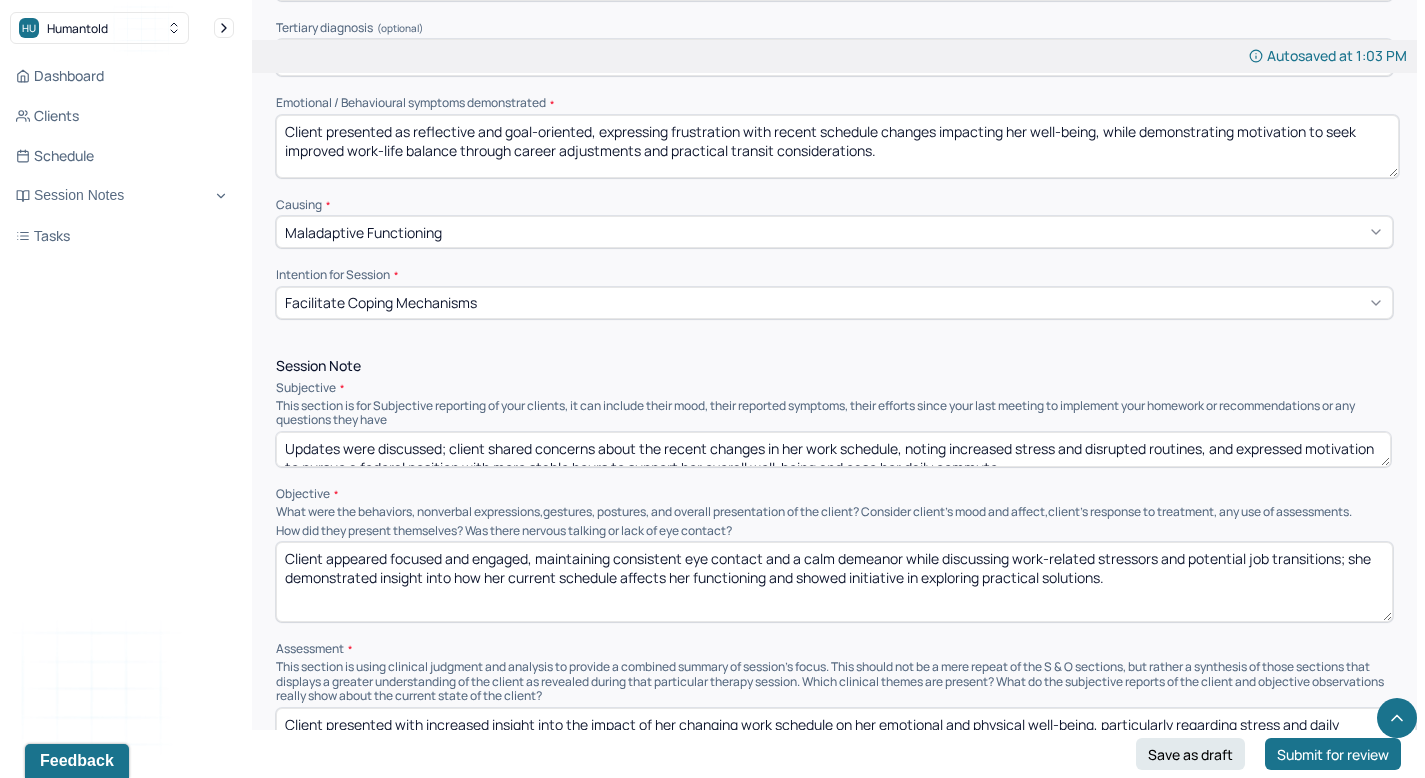 drag, startPoint x: 1385, startPoint y: 495, endPoint x: 1381, endPoint y: 449, distance: 46.173584 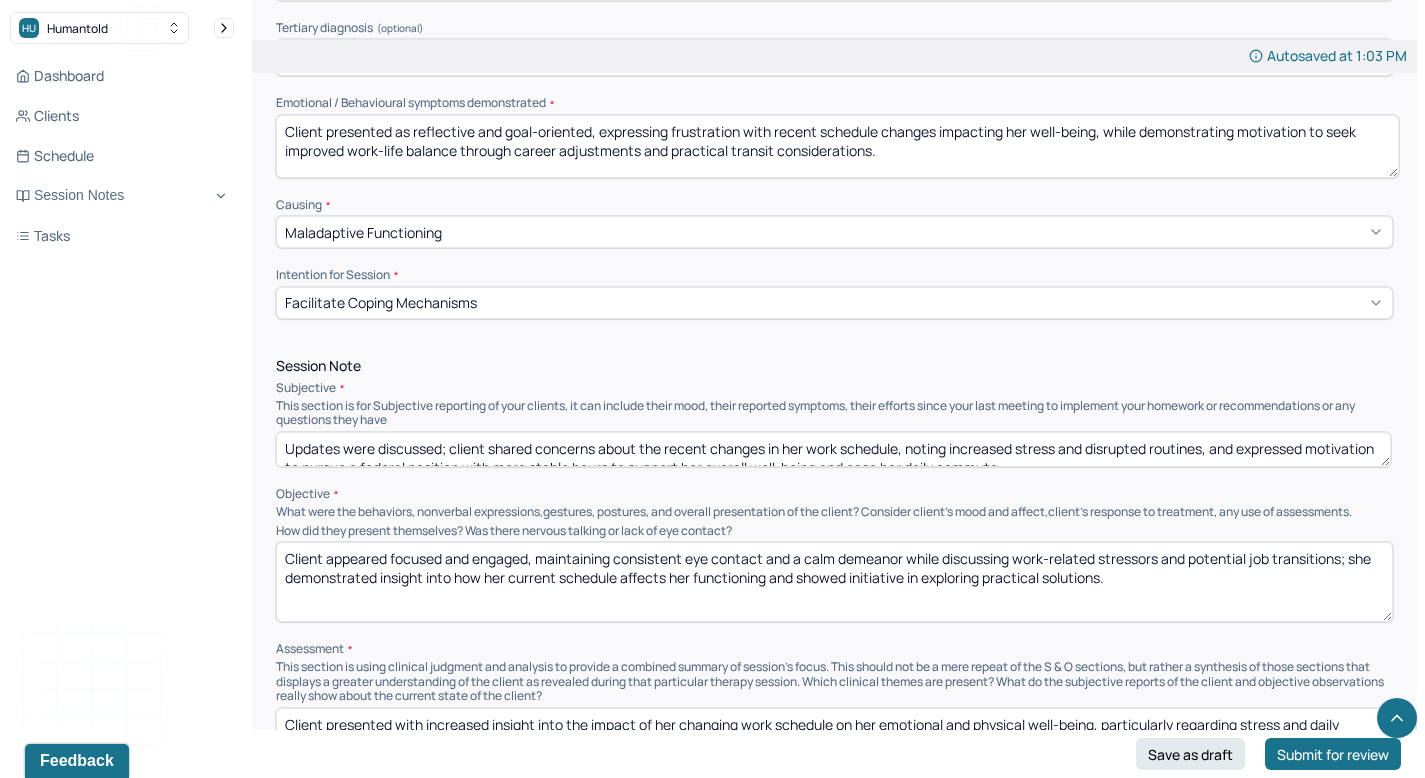 click on "Updates were discussed; client shared concerns about the recent changes in her work schedule, noting increased stress and disrupted routines, and expressed motivation to pursue a federal position with more stable hours to support her overall well-being and ease her daily commute." at bounding box center (833, 449) 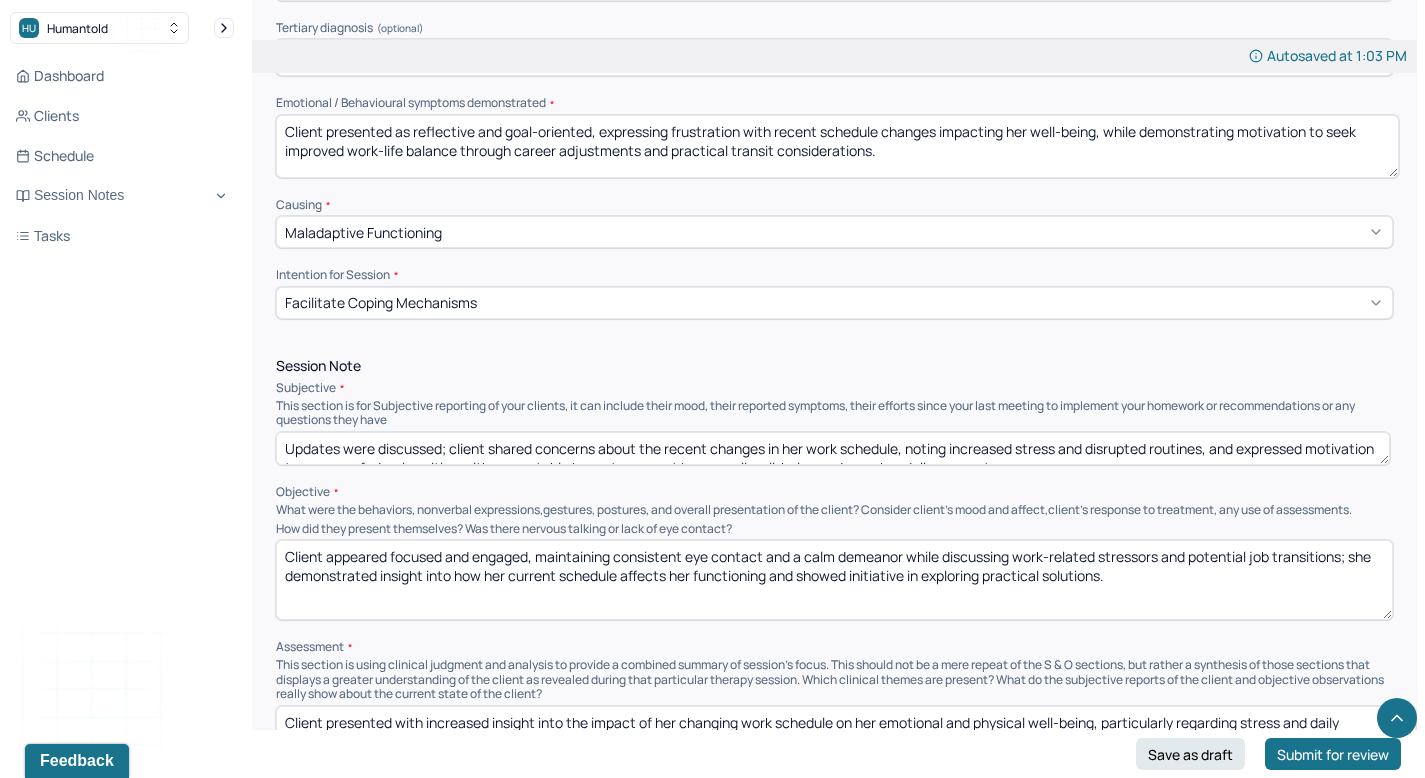 type on "Progress demonstrated by the client’s growing ability to acknowledge her current challenges without self-judgment, and her intention to practice self-compassion by setting realistic expectations, recognizing her efforts, and prioritizing her well-being during this transitional period." 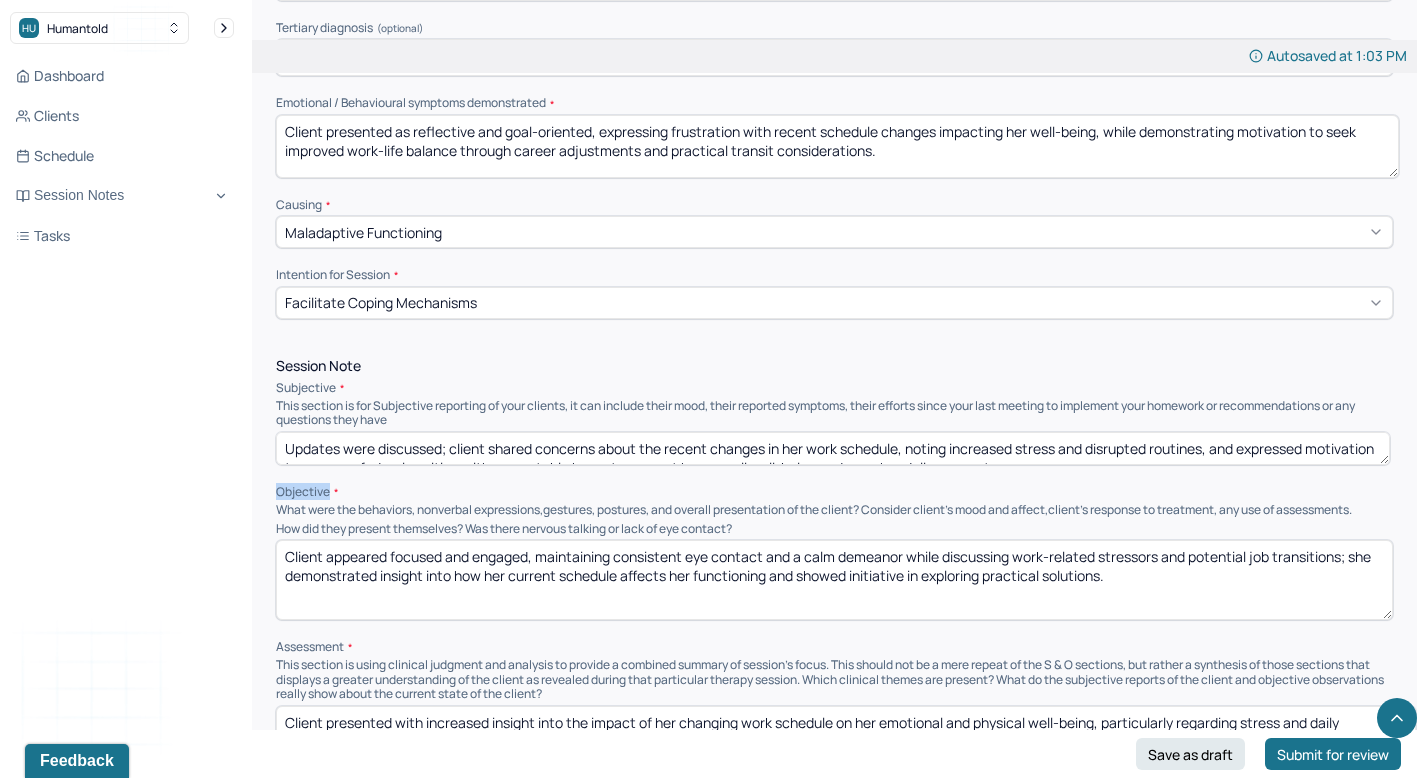 click on "Session Note Subjective This section is for Subjective reporting of your clients, it can include their mood, their reported symptoms, their efforts since your last meeting to implement your homework or recommendations or any questions they have Updates were discussed; client shared concerns about the recent changes in her work schedule, noting increased stress and disrupted routines, and expressed motivation to pursue a federal position with more stable hours to support her overall well-being and ease her daily commute. Objective What were the behaviors, nonverbal expressions,gestures, postures, and overall presentation of the client? Consider client's mood and affect,client's response to treatment, any use of assessments. How did they present themselves? Was there nervous talking or lack of eye contact? Assessment" at bounding box center [834, 588] 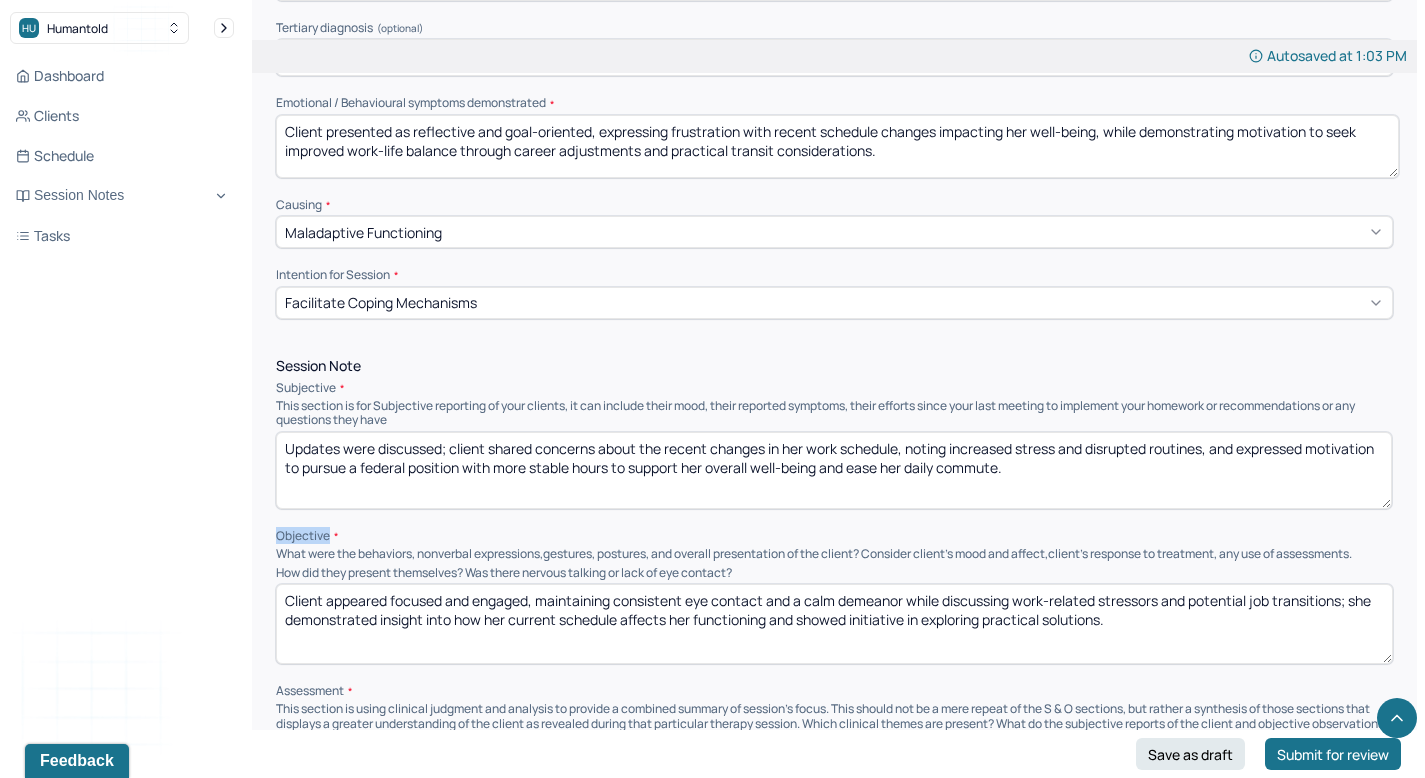 drag, startPoint x: 1388, startPoint y: 452, endPoint x: 1386, endPoint y: 490, distance: 38.052597 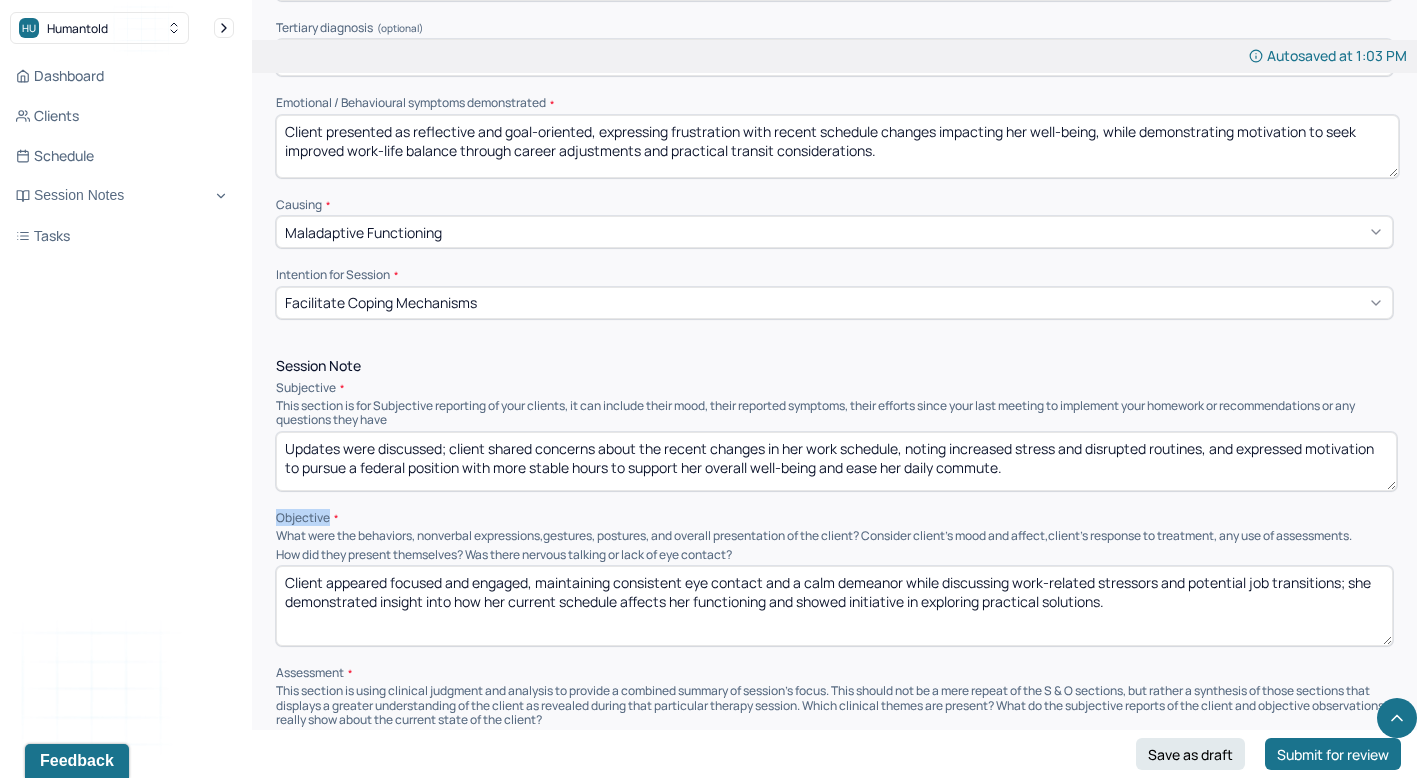 drag, startPoint x: 1386, startPoint y: 490, endPoint x: 1392, endPoint y: 474, distance: 17.088007 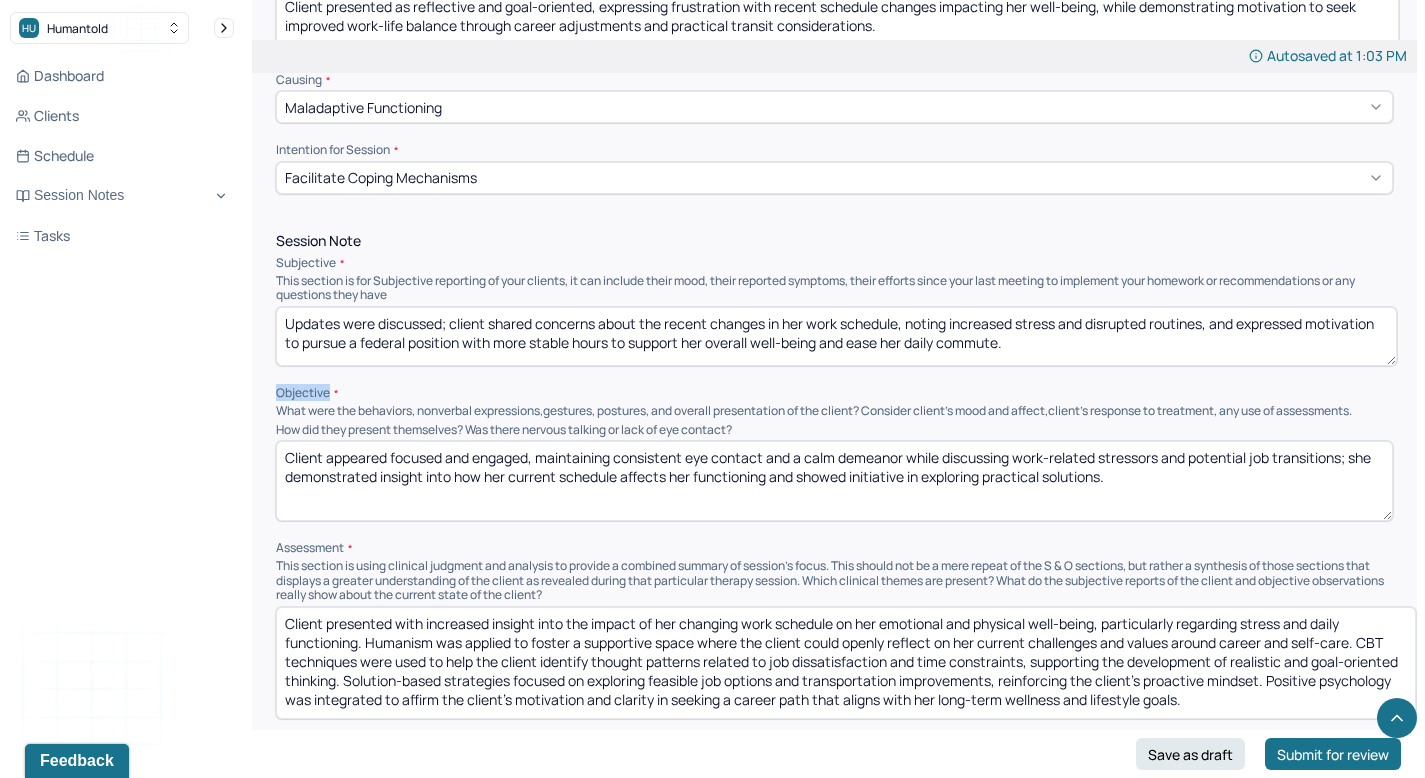 scroll, scrollTop: 1003, scrollLeft: 0, axis: vertical 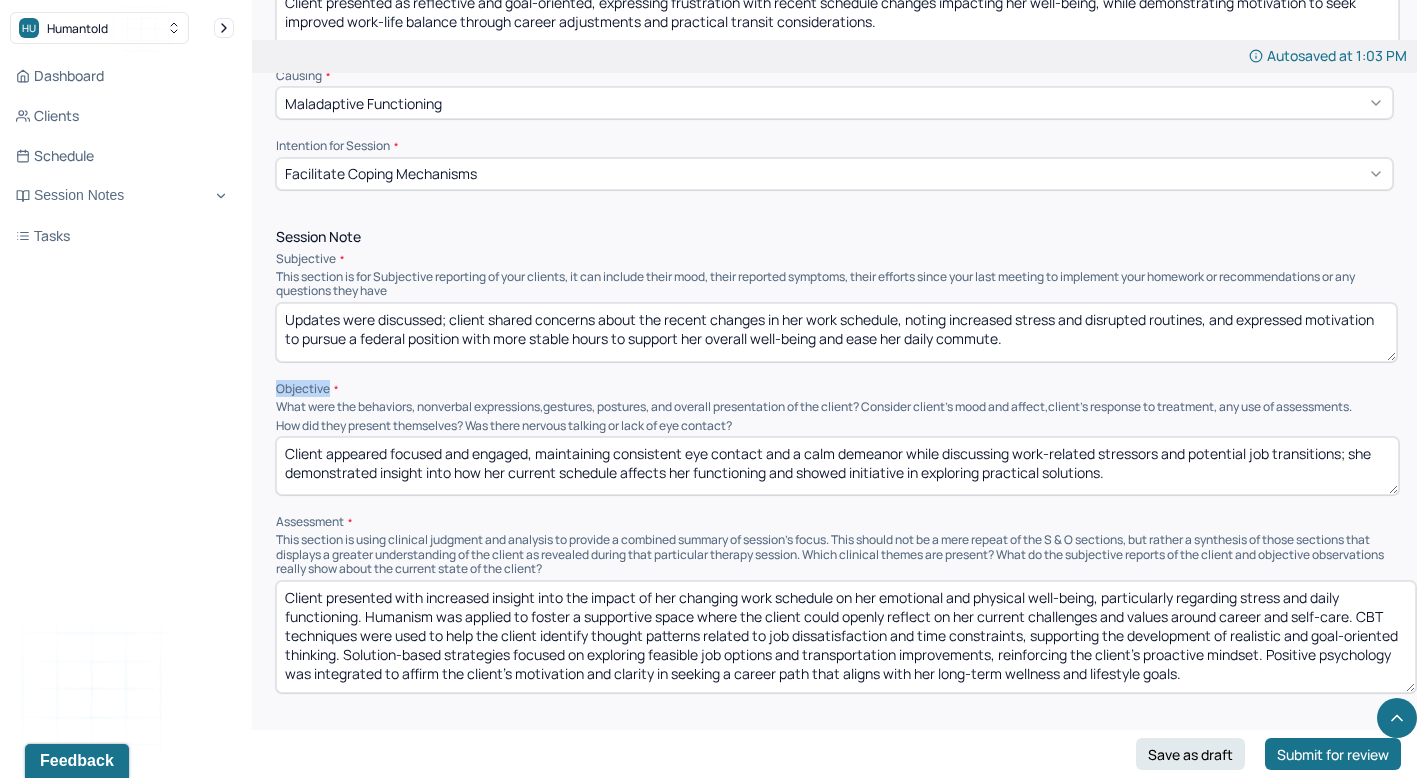 drag, startPoint x: 1388, startPoint y: 499, endPoint x: 1394, endPoint y: 477, distance: 22.803509 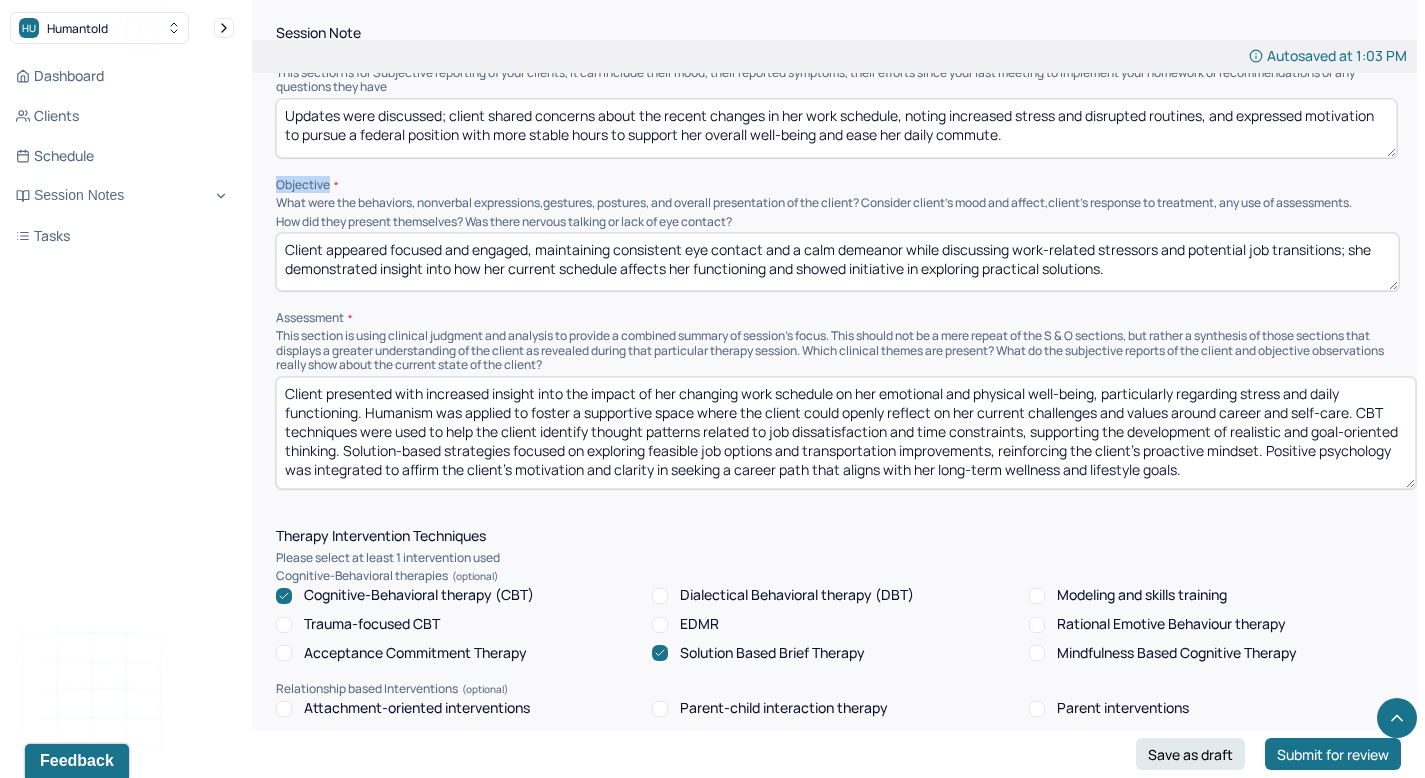 scroll, scrollTop: 1208, scrollLeft: 0, axis: vertical 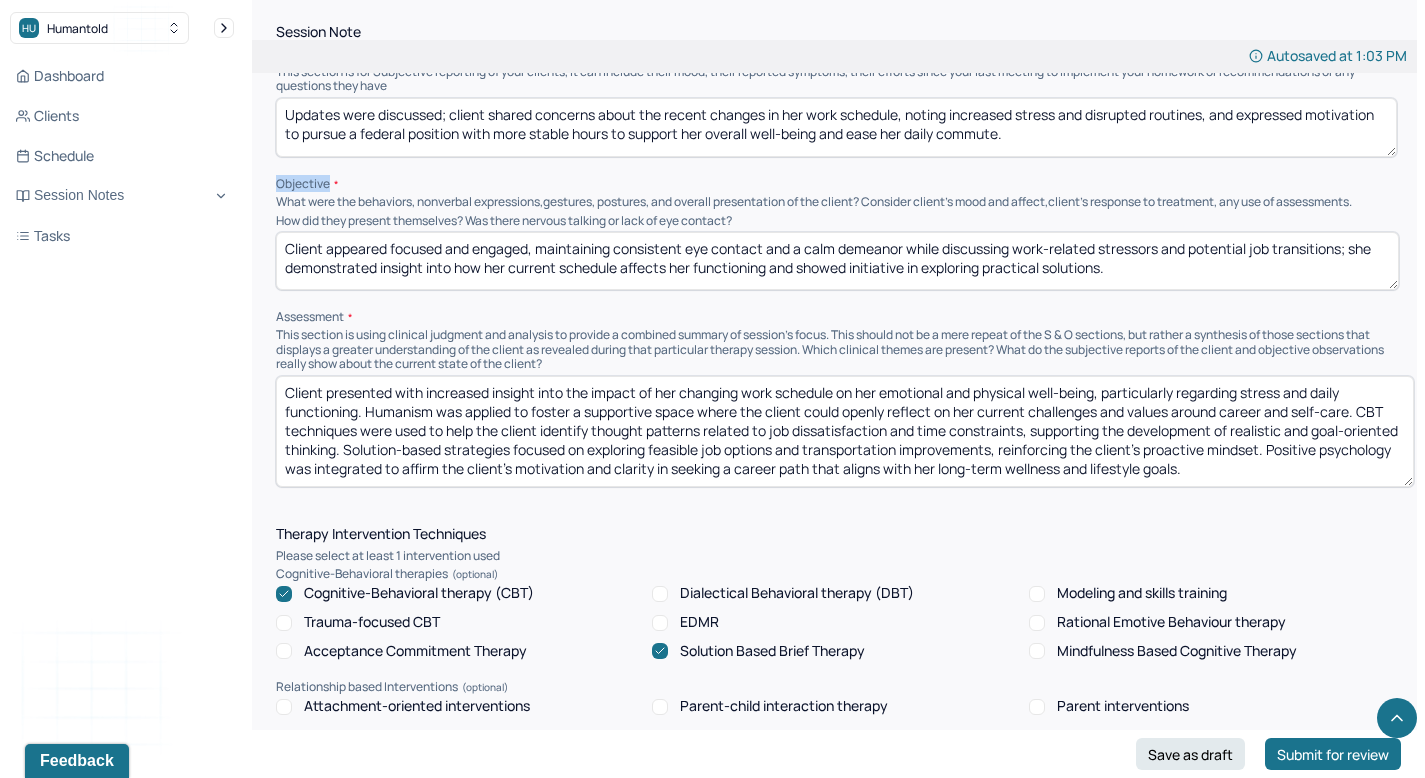 click on "Client presented with increased insight into the impact of her changing work schedule on her emotional and physical well-being, particularly regarding stress and daily functioning. Humanism was applied to foster a supportive space where the client could openly reflect on her current challenges and values around career and self-care. CBT techniques were used to help the client identify thought patterns related to job dissatisfaction and time constraints, supporting the development of realistic and goal-oriented thinking. Solution-based strategies focused on exploring feasible job options and transportation improvements, reinforcing the client’s proactive mindset. Positive psychology was integrated to affirm the client’s motivation and clarity in seeking a career path that aligns with her long-term wellness and lifestyle goals." at bounding box center [845, 431] 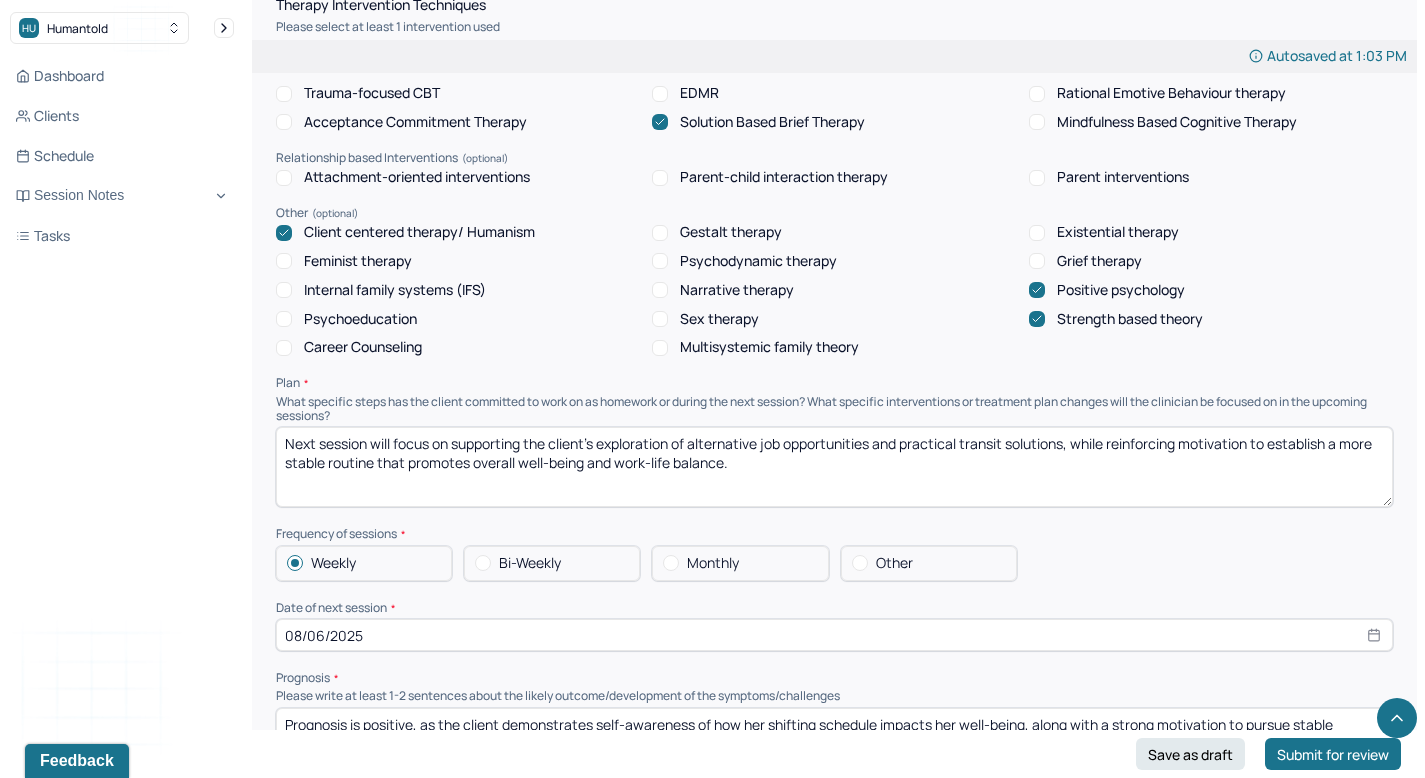 scroll, scrollTop: 1772, scrollLeft: 0, axis: vertical 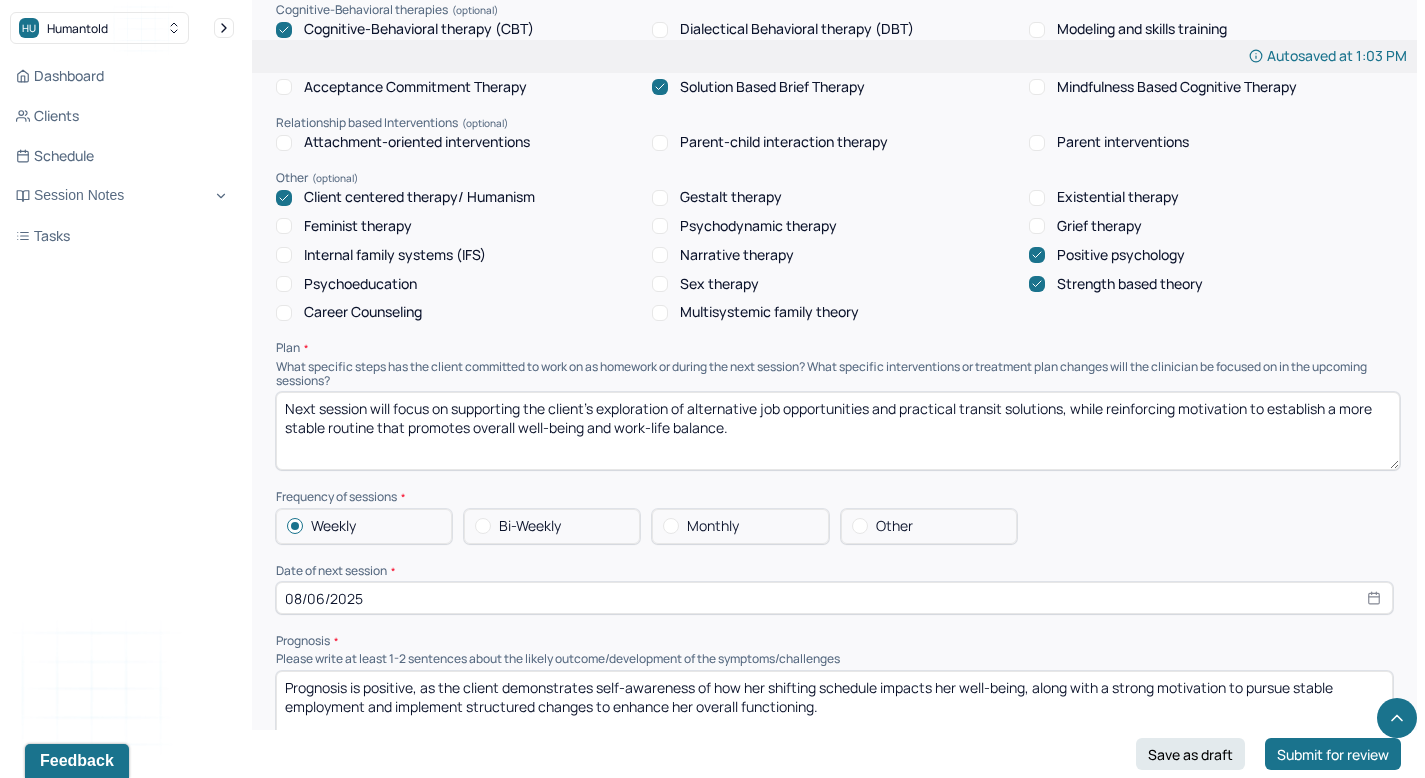 click on "Next session will focus on supporting the client’s exploration of alternative job opportunities and practical transit solutions, while reinforcing motivation to establish a more stable routine that promotes overall well-being and work-life balance." at bounding box center (838, 431) 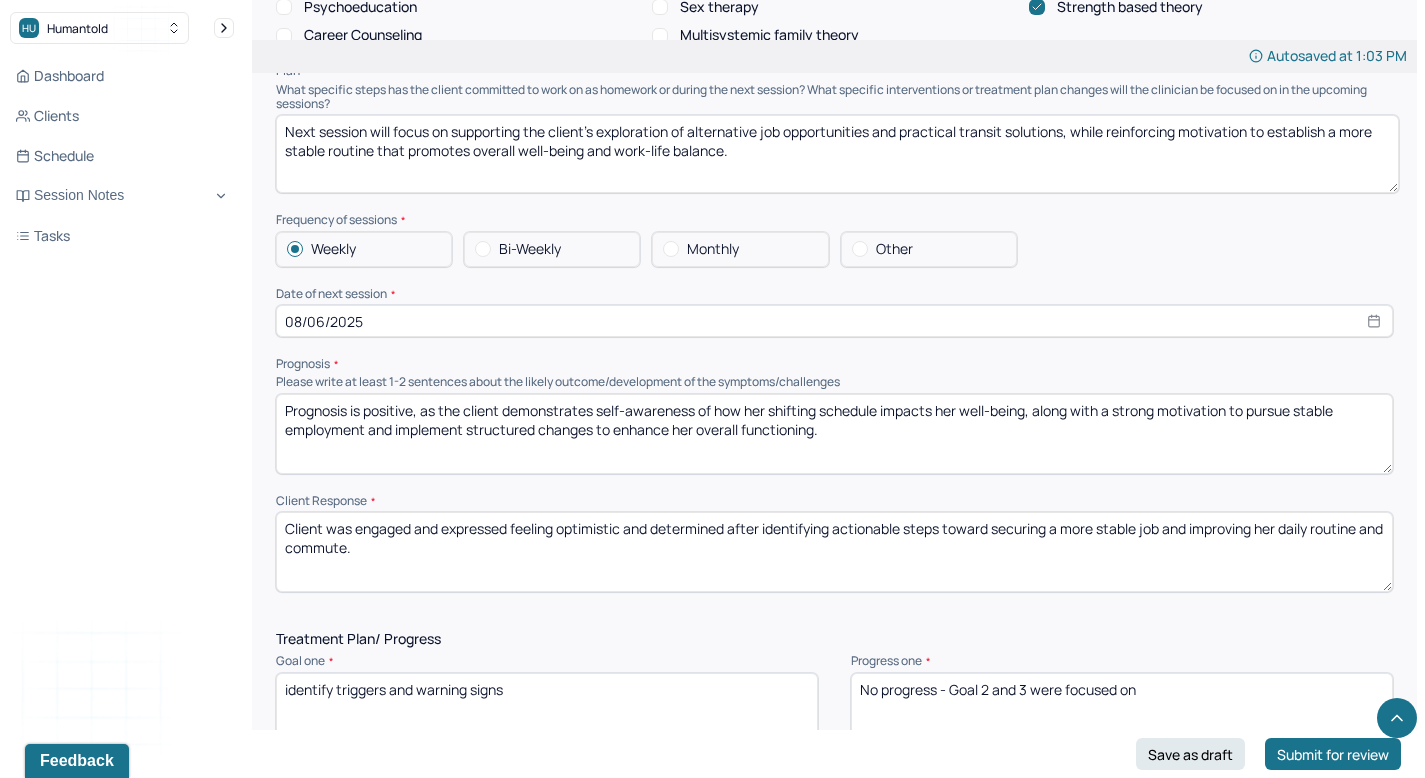 scroll, scrollTop: 2062, scrollLeft: 0, axis: vertical 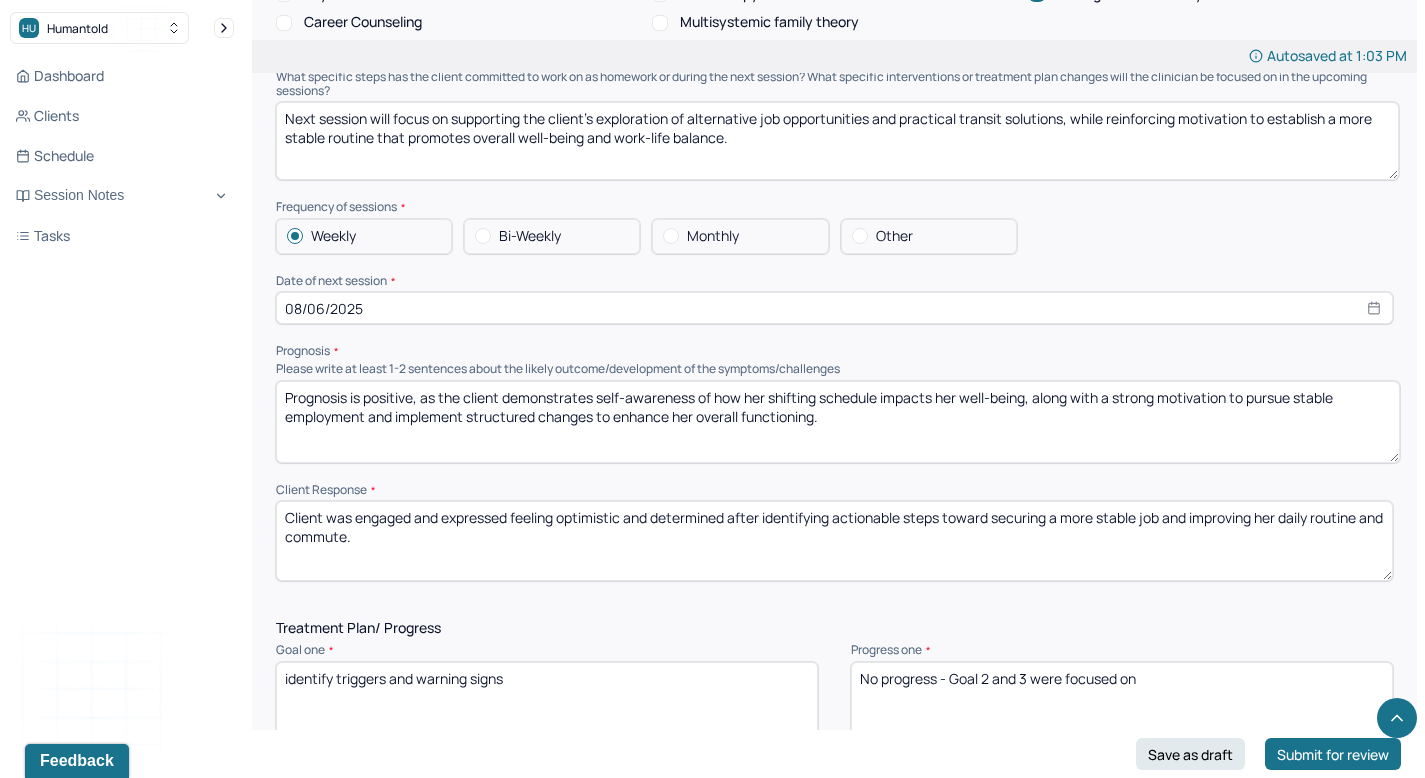 click on "Prognosis is positive, as the client demonstrates self-awareness of how her shifting schedule impacts her well-being, along with a strong motivation to pursue stable employment and implement structured changes to enhance her overall functioning." at bounding box center (838, 422) 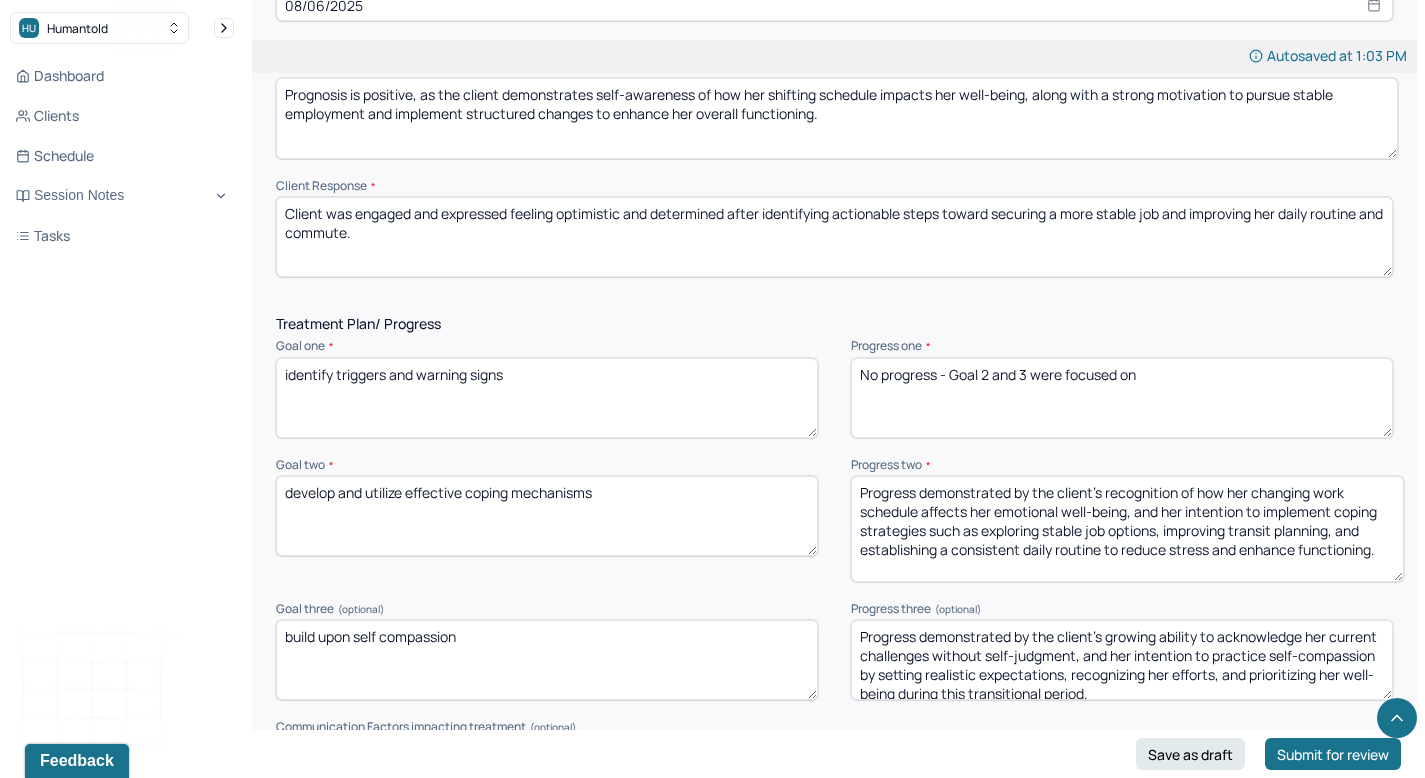 scroll, scrollTop: 2370, scrollLeft: 0, axis: vertical 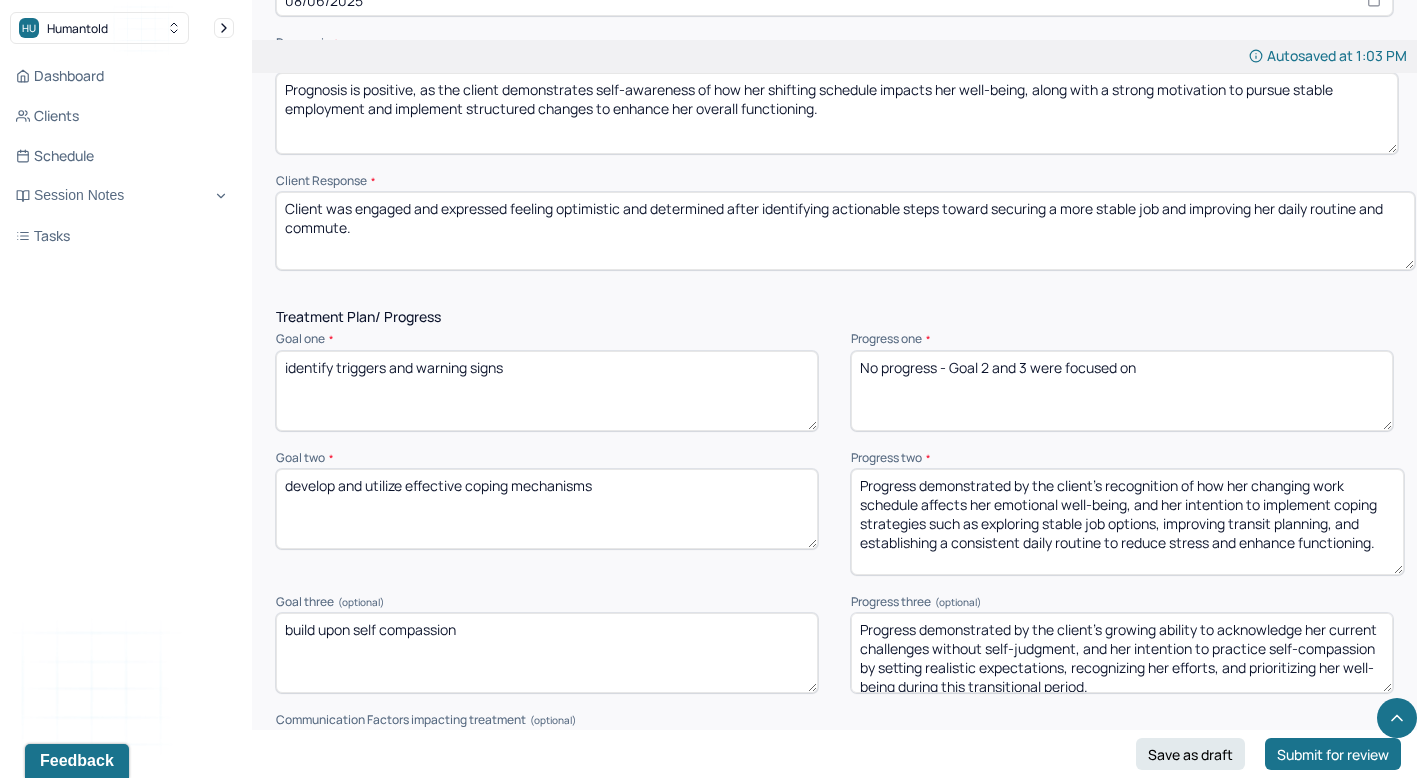 drag, startPoint x: 1384, startPoint y: 255, endPoint x: 1406, endPoint y: 257, distance: 22.090721 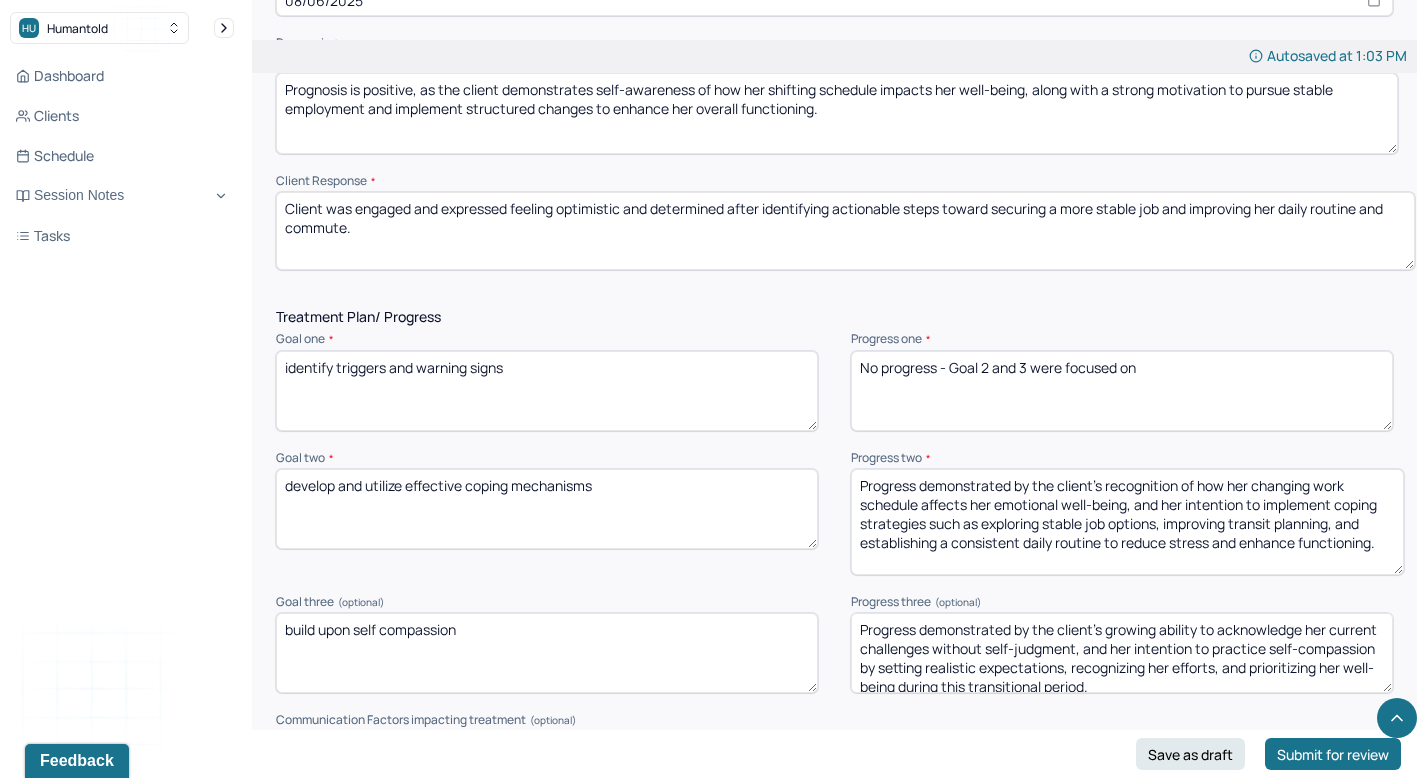 click on "Client was engaged and expressed feeling optimistic and determined after identifying actionable steps toward securing a more stable job and improving her daily routine and commute." at bounding box center [845, 231] 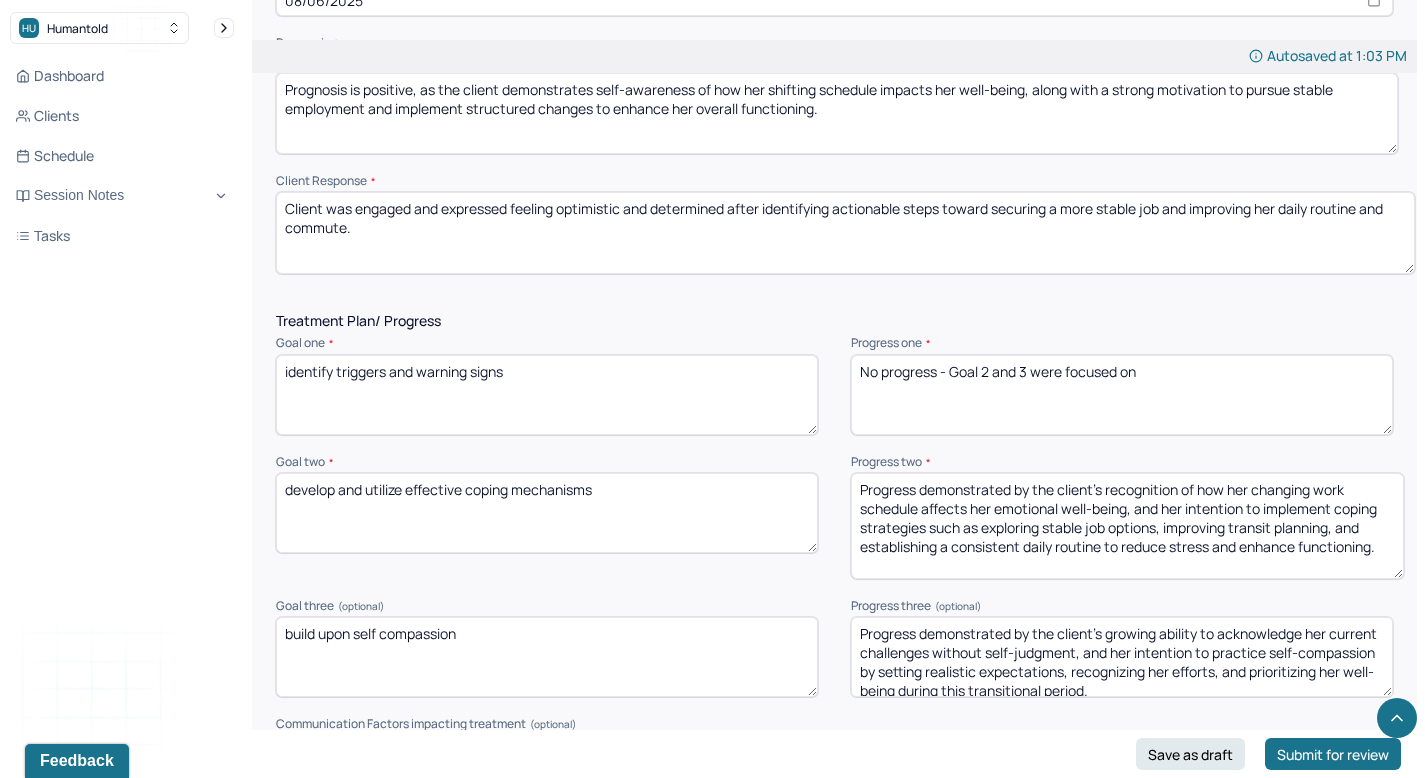 drag, startPoint x: 551, startPoint y: 371, endPoint x: 257, endPoint y: 349, distance: 294.822 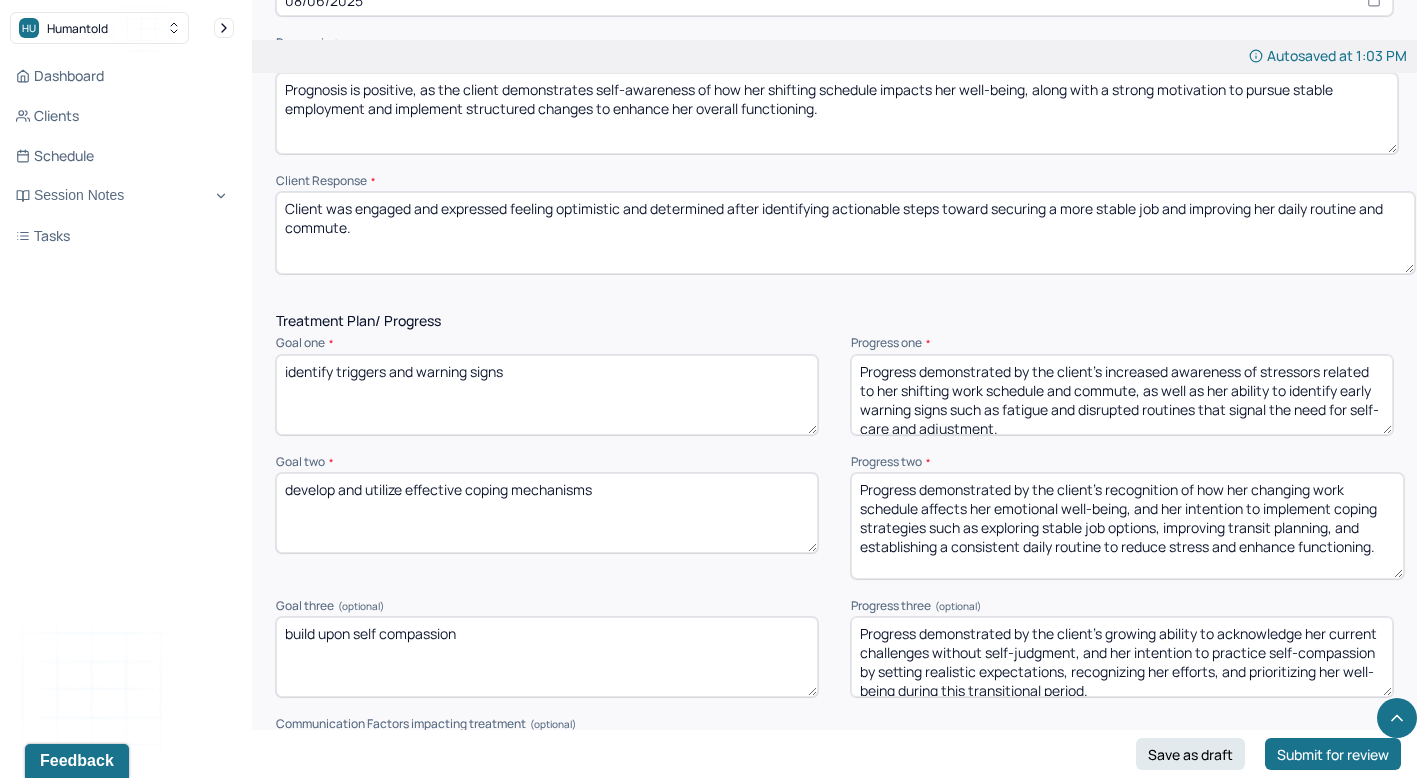 scroll, scrollTop: 3, scrollLeft: 0, axis: vertical 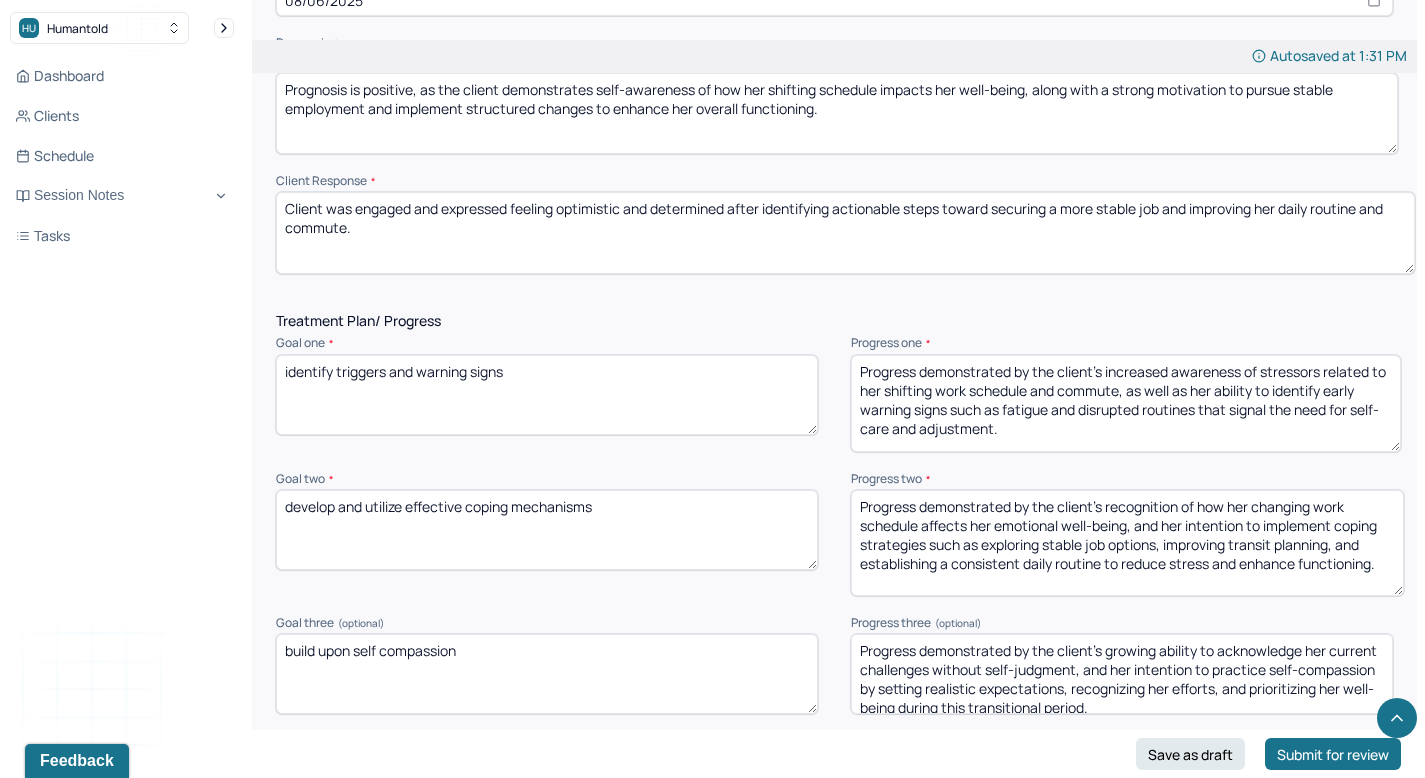 drag, startPoint x: 1388, startPoint y: 417, endPoint x: 1393, endPoint y: 435, distance: 18.681541 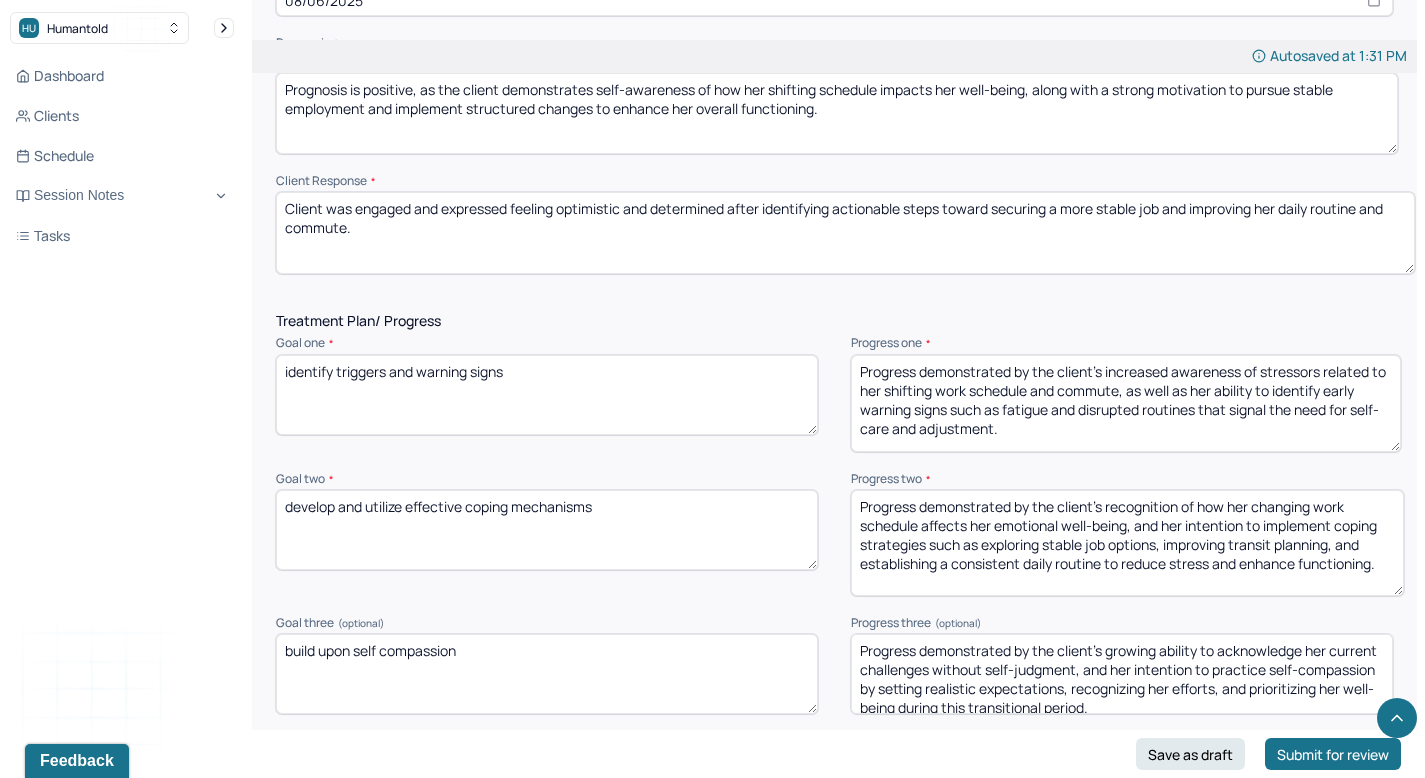 click on "Progress demonstrated by the client’s increased awareness of stressors related to her shifting work schedule and commute, as well as her ability to identify early warning signs such as fatigue and disrupted routines that signal the need for self-care and adjustment." at bounding box center (1126, 403) 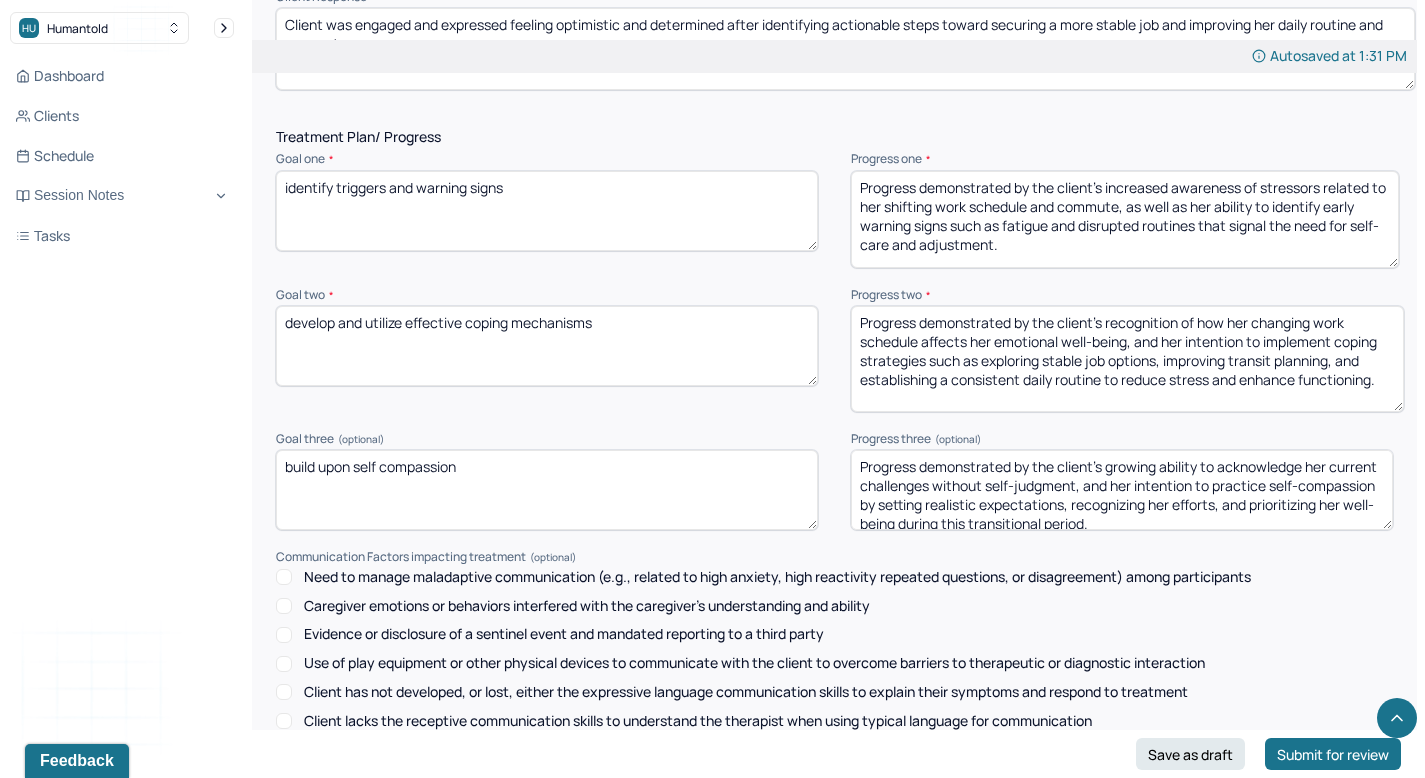 scroll, scrollTop: 2568, scrollLeft: 0, axis: vertical 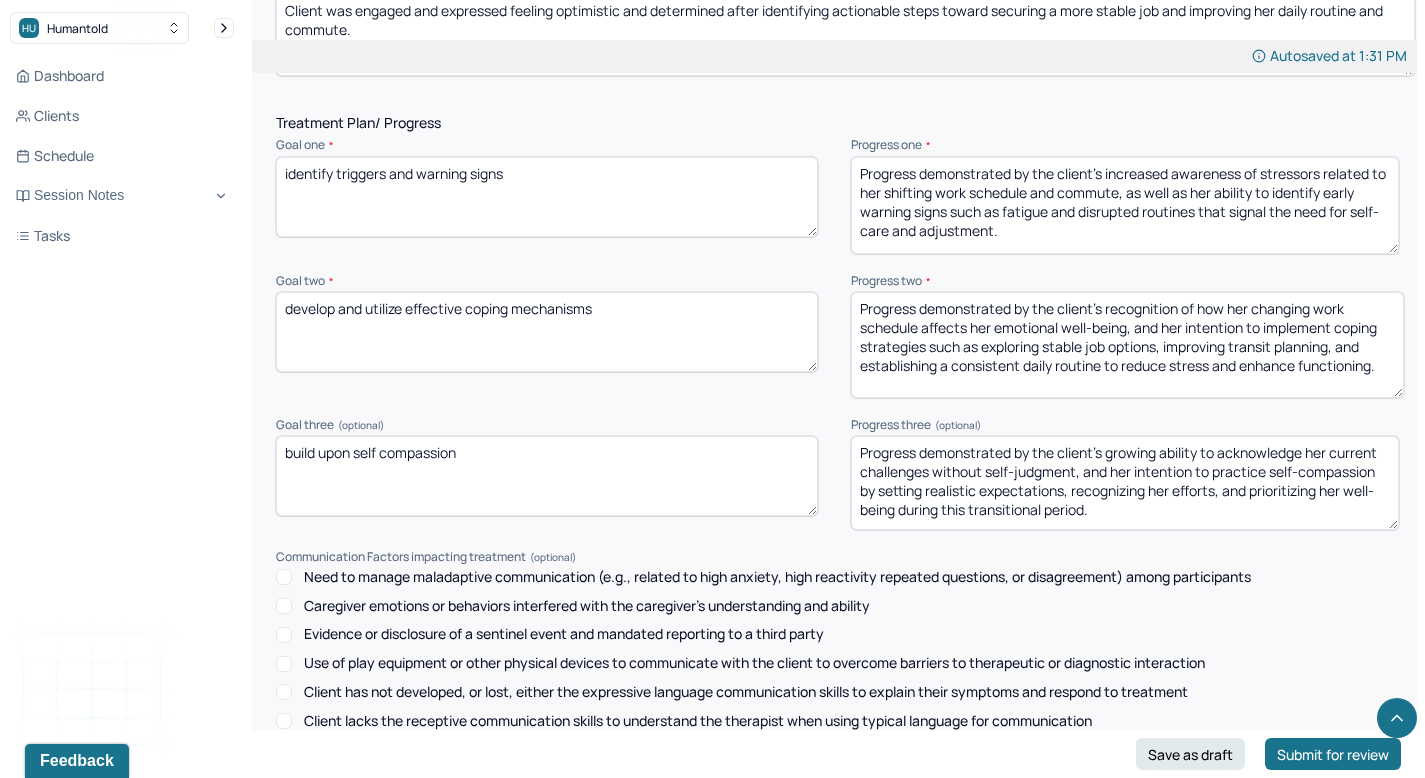 drag, startPoint x: 1389, startPoint y: 503, endPoint x: 1395, endPoint y: 517, distance: 15.231546 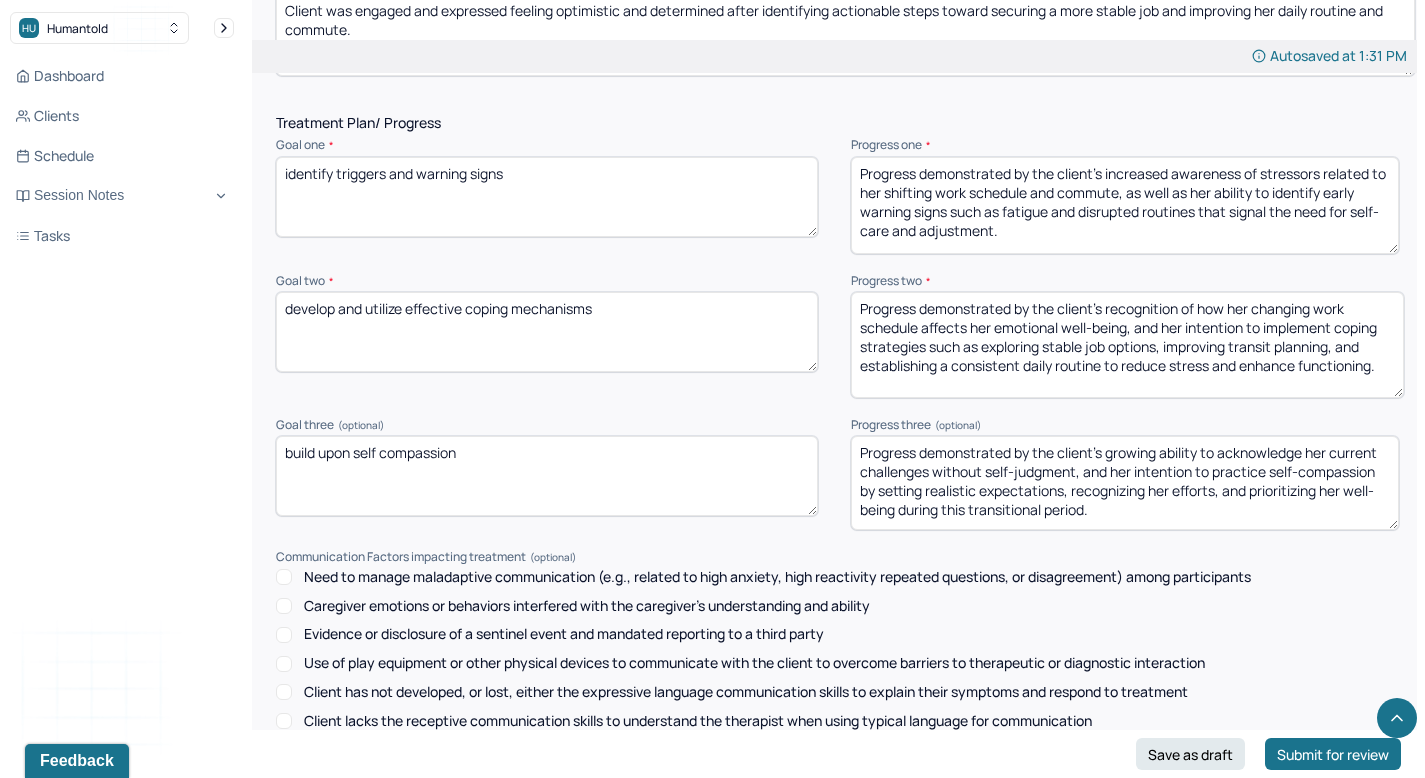 click on "Progress demonstrated by the client’s growing ability to acknowledge her current challenges without self-judgment, and her intention to practice self-compassion by setting realistic expectations, recognizing her efforts, and prioritizing her well-being during this transitional period." at bounding box center [1125, 483] 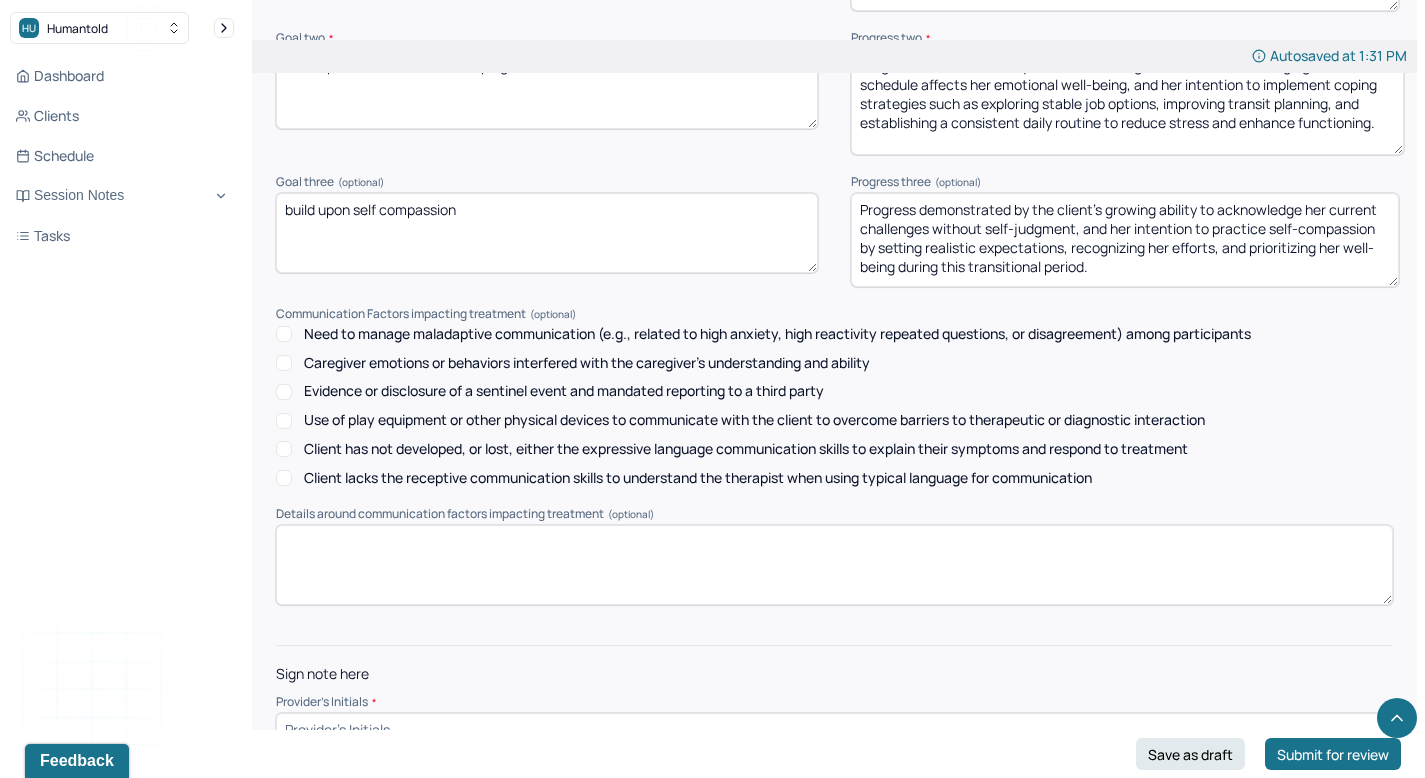 scroll, scrollTop: 2846, scrollLeft: 0, axis: vertical 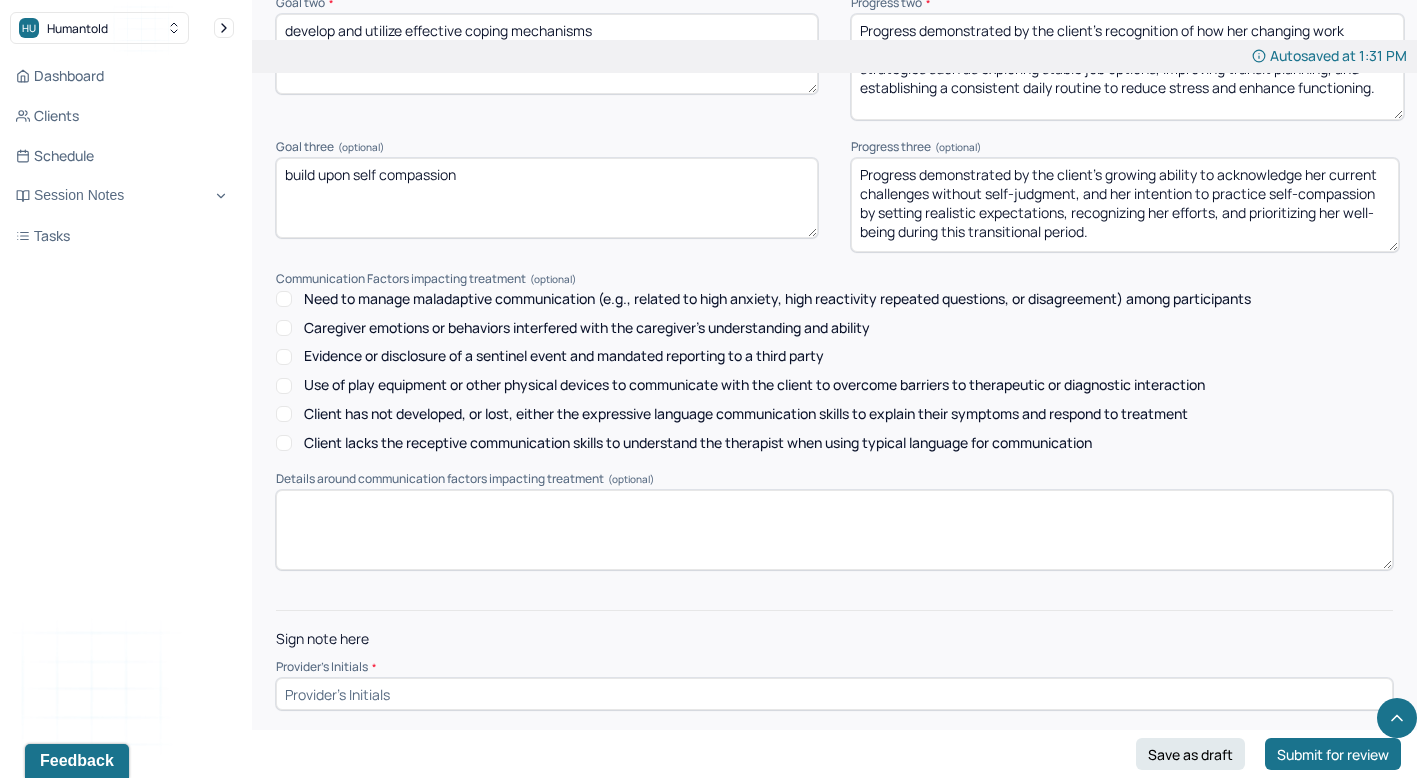 type on "Progress demonstrated by the client’s increased awareness of stressors related to her shifting work schedule and commute, as well as her ability to identify early warning signs such as fatigue and disrupted routines that signal the need for self-care and adjustment." 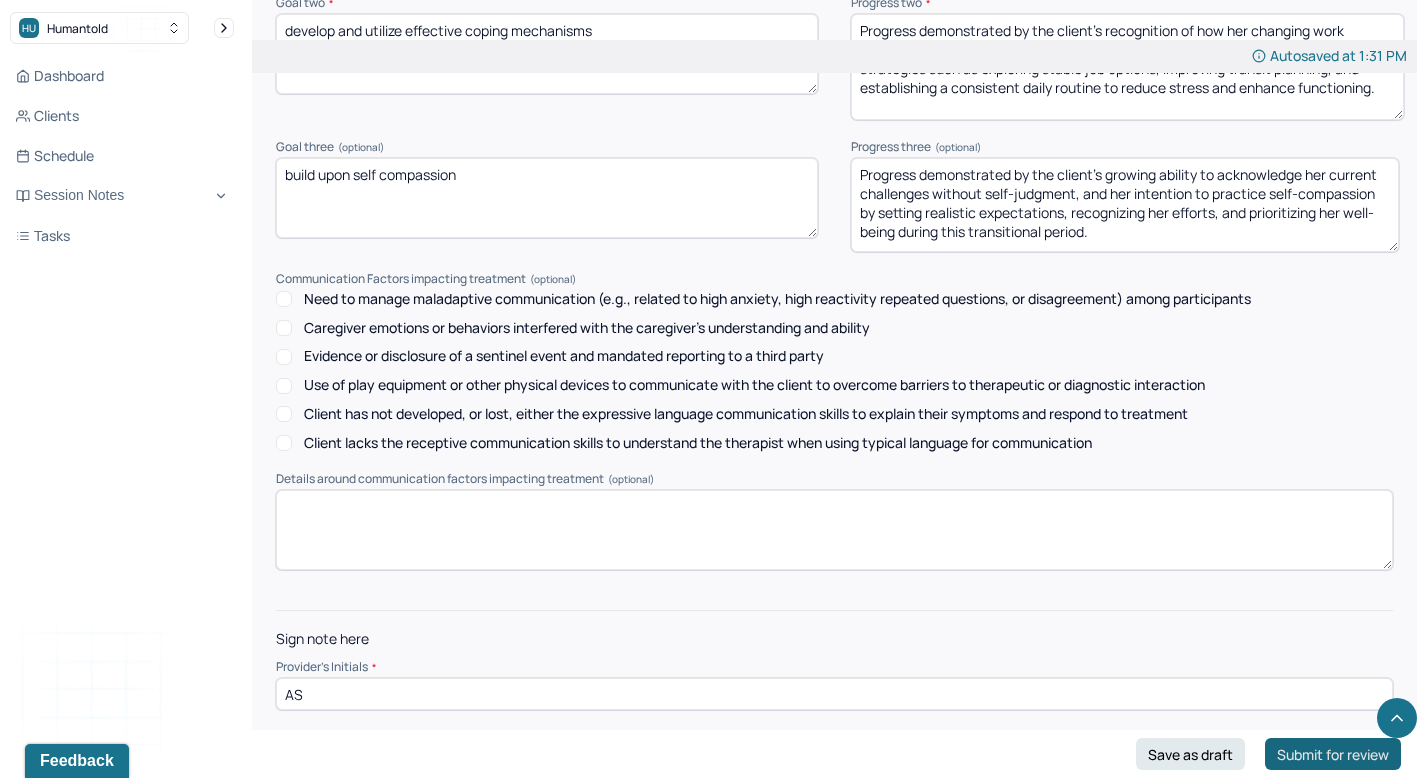 type on "AS" 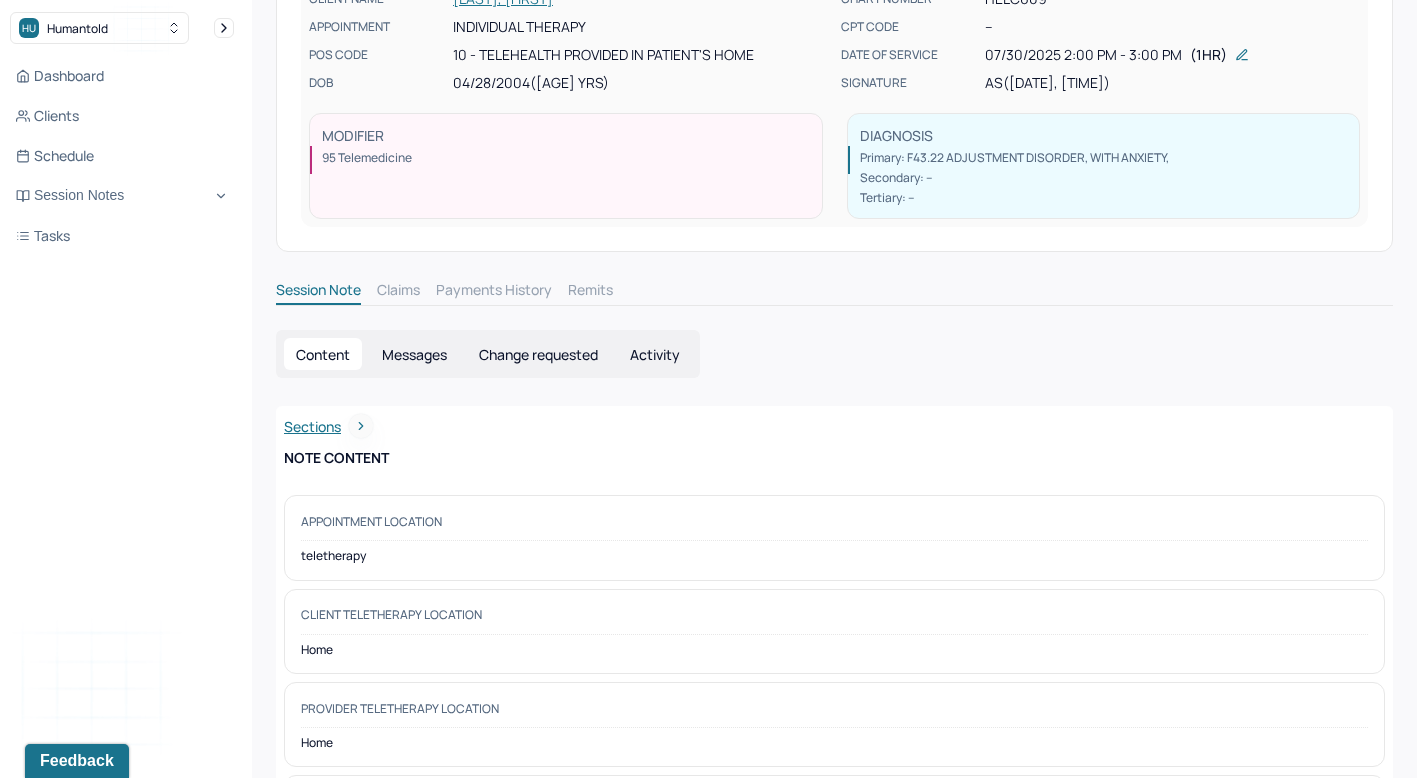 scroll, scrollTop: 0, scrollLeft: 0, axis: both 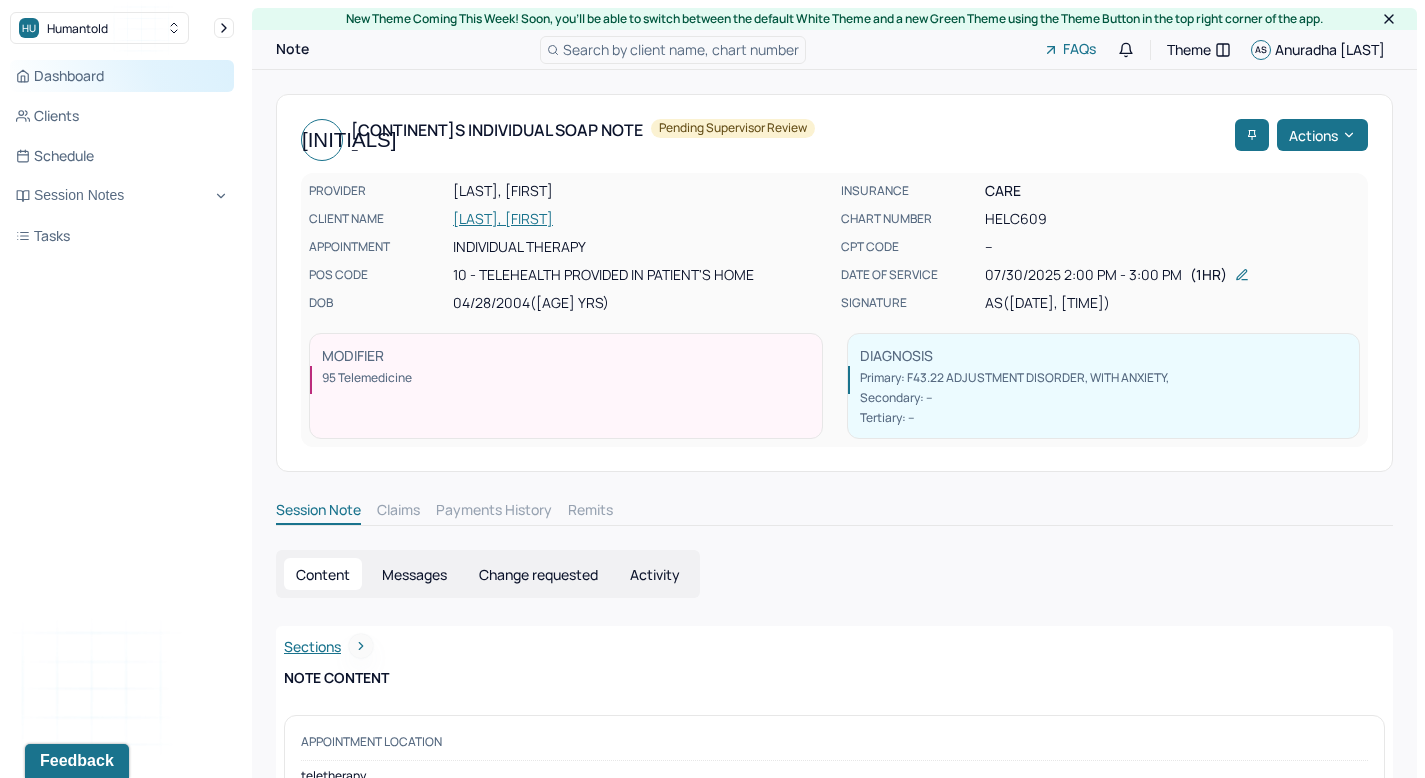 click on "Dashboard" at bounding box center (122, 76) 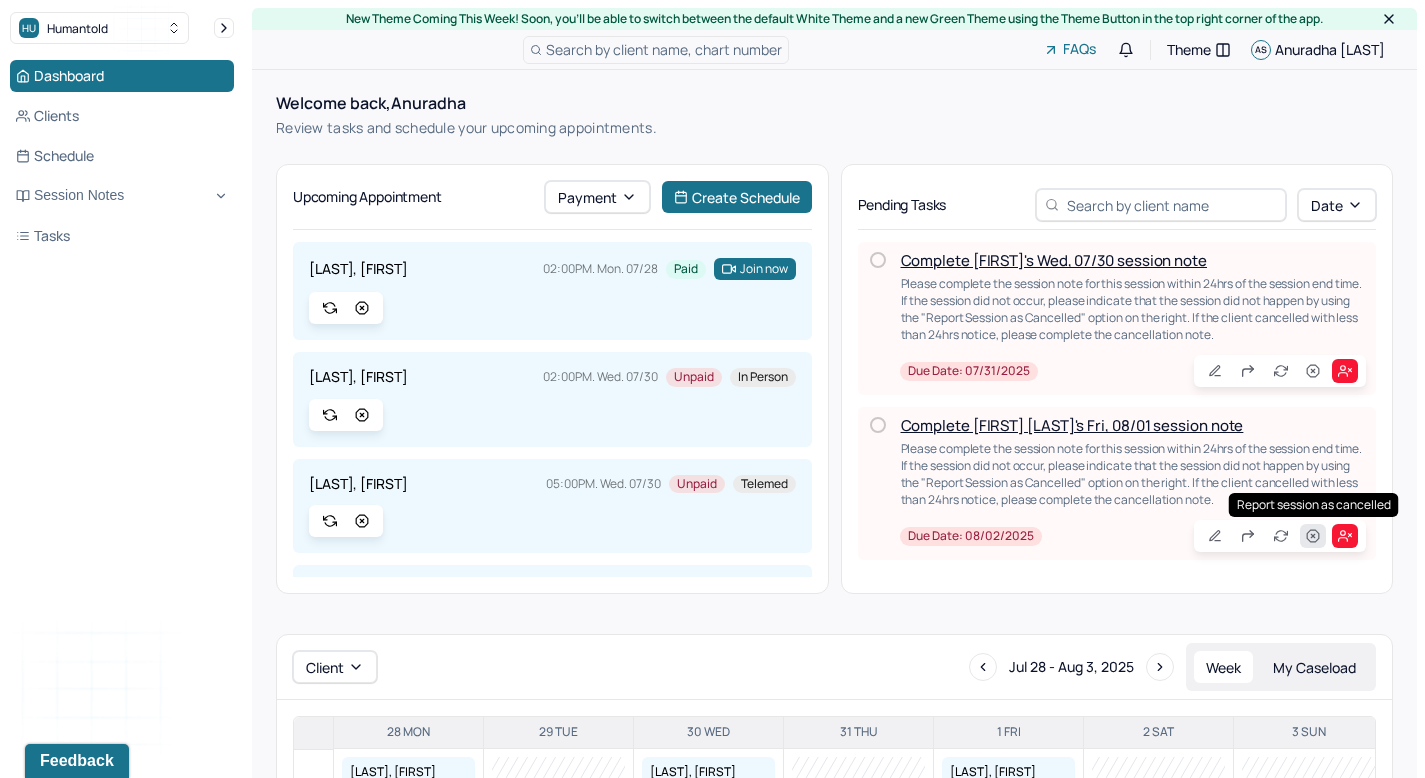 click 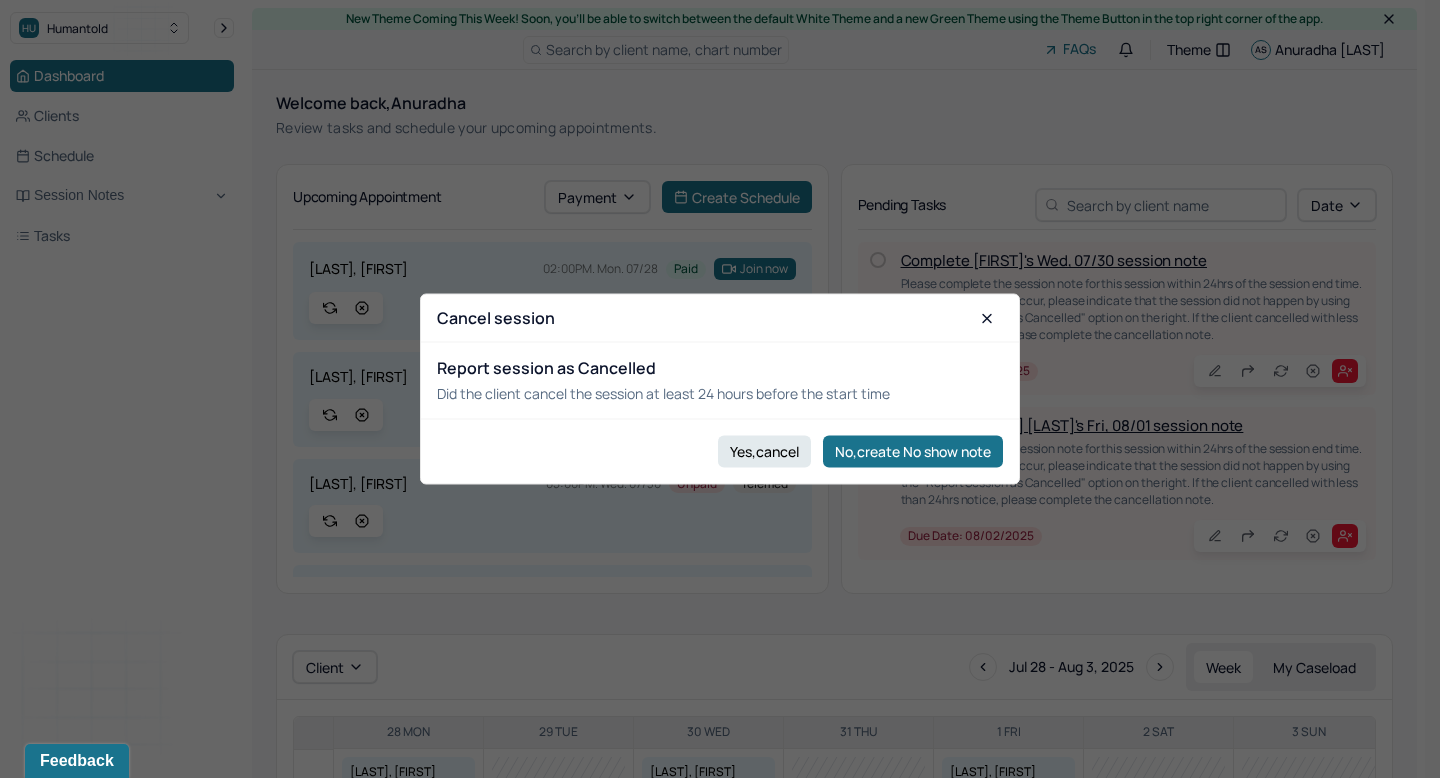 drag, startPoint x: 791, startPoint y: 460, endPoint x: 790, endPoint y: 517, distance: 57.00877 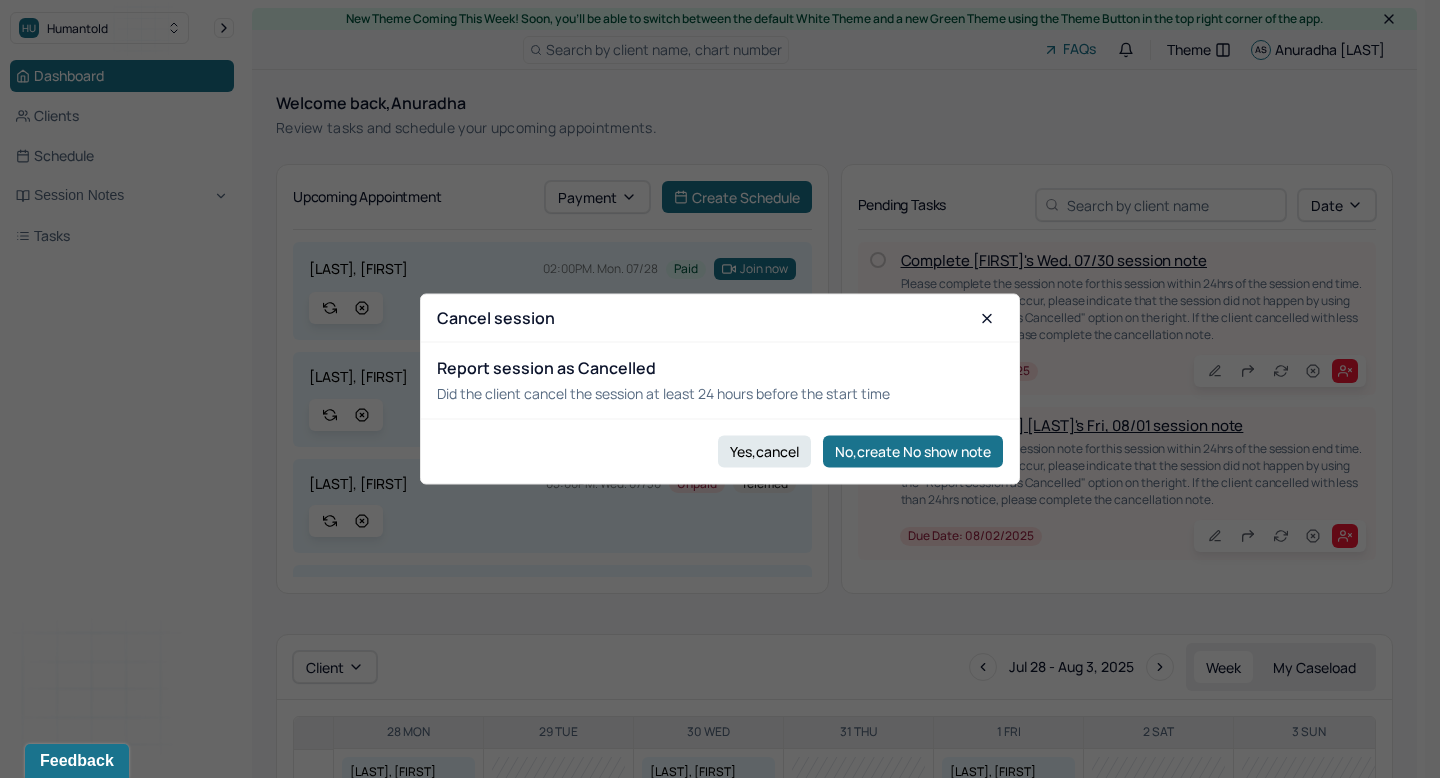 click on "Cancel session Report session as Cancelled Did the client cancel the session at least 24 hours before the start time Yes,cancel No,create No show note" at bounding box center (712, 1166) 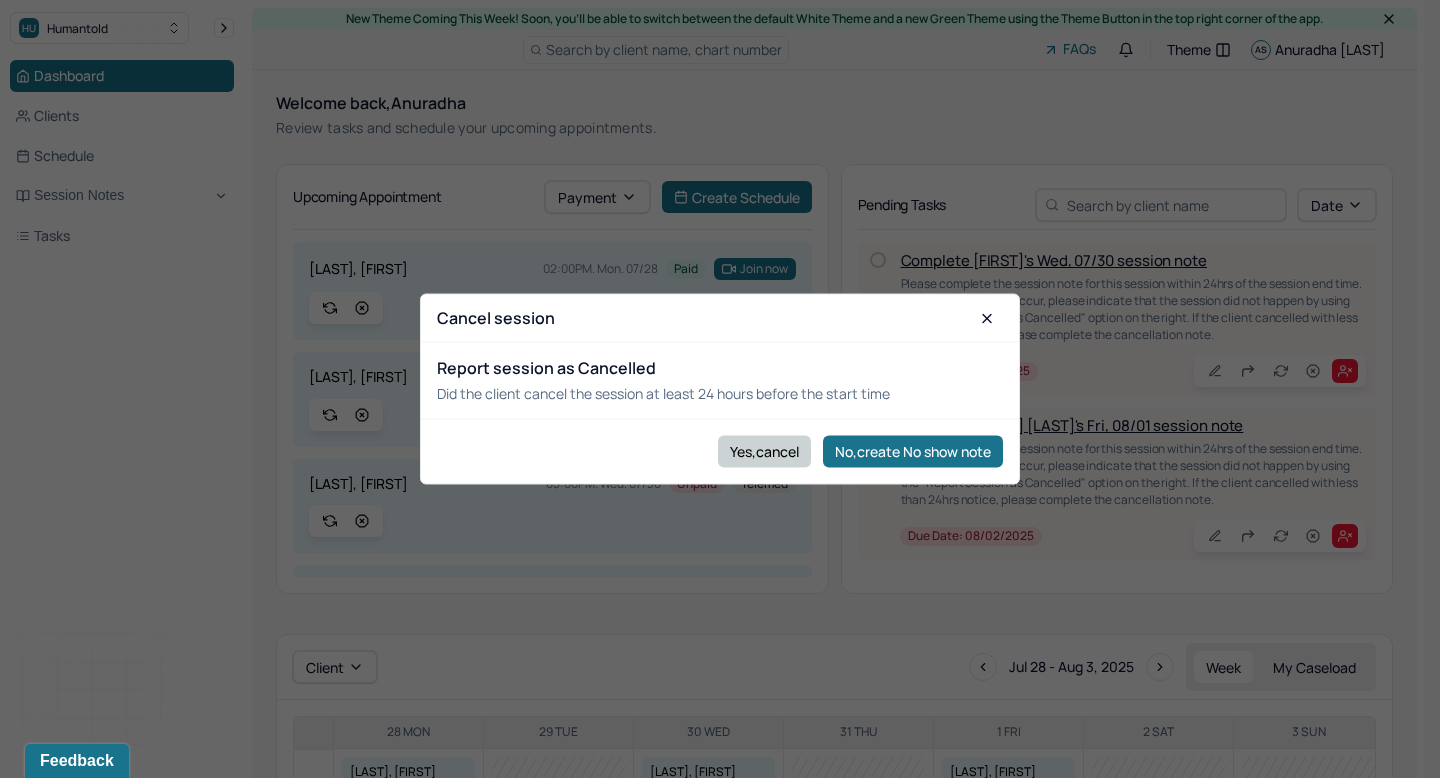 click on "Yes,cancel" at bounding box center (764, 451) 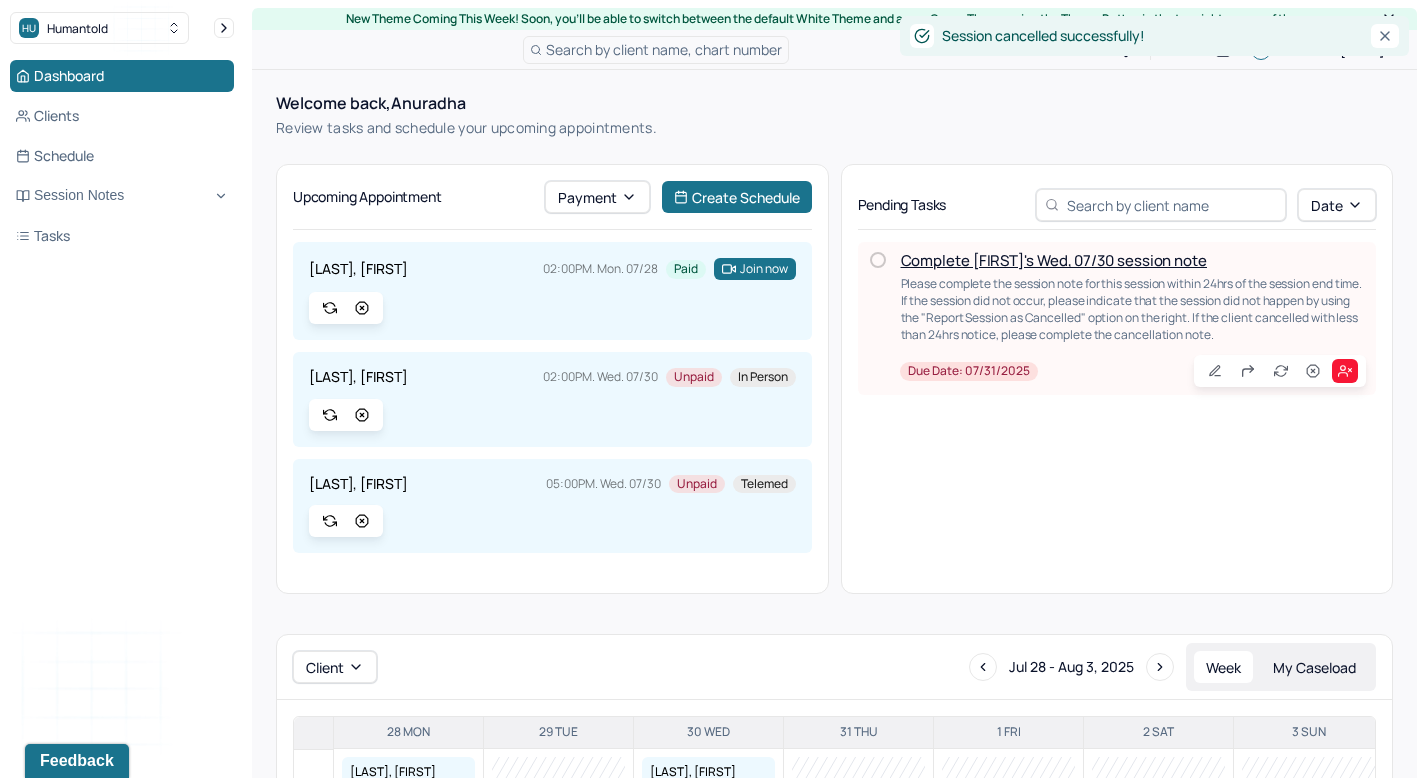 click on "Complete [FIRST]'s Wed, 07/30 session note" at bounding box center (1054, 260) 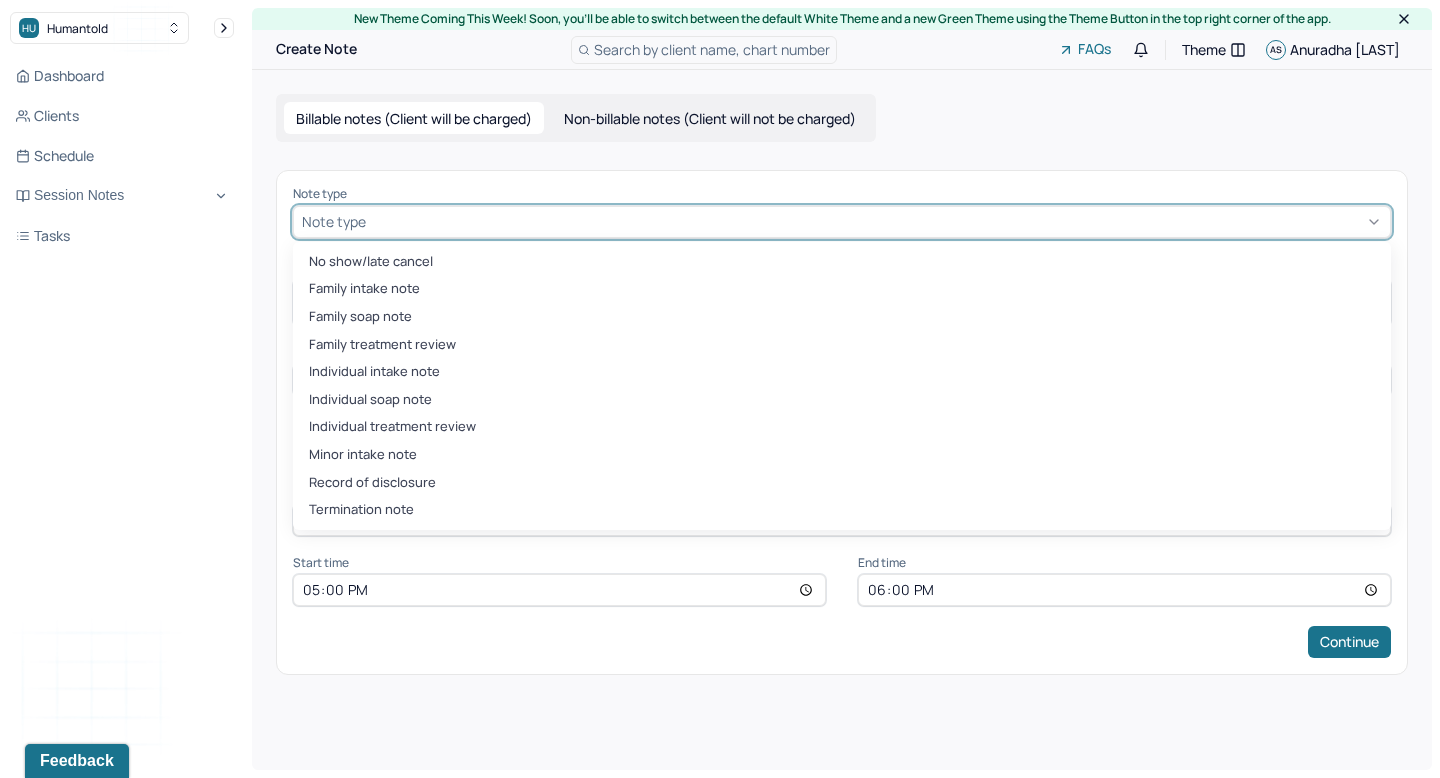 click on "Note type" at bounding box center (842, 222) 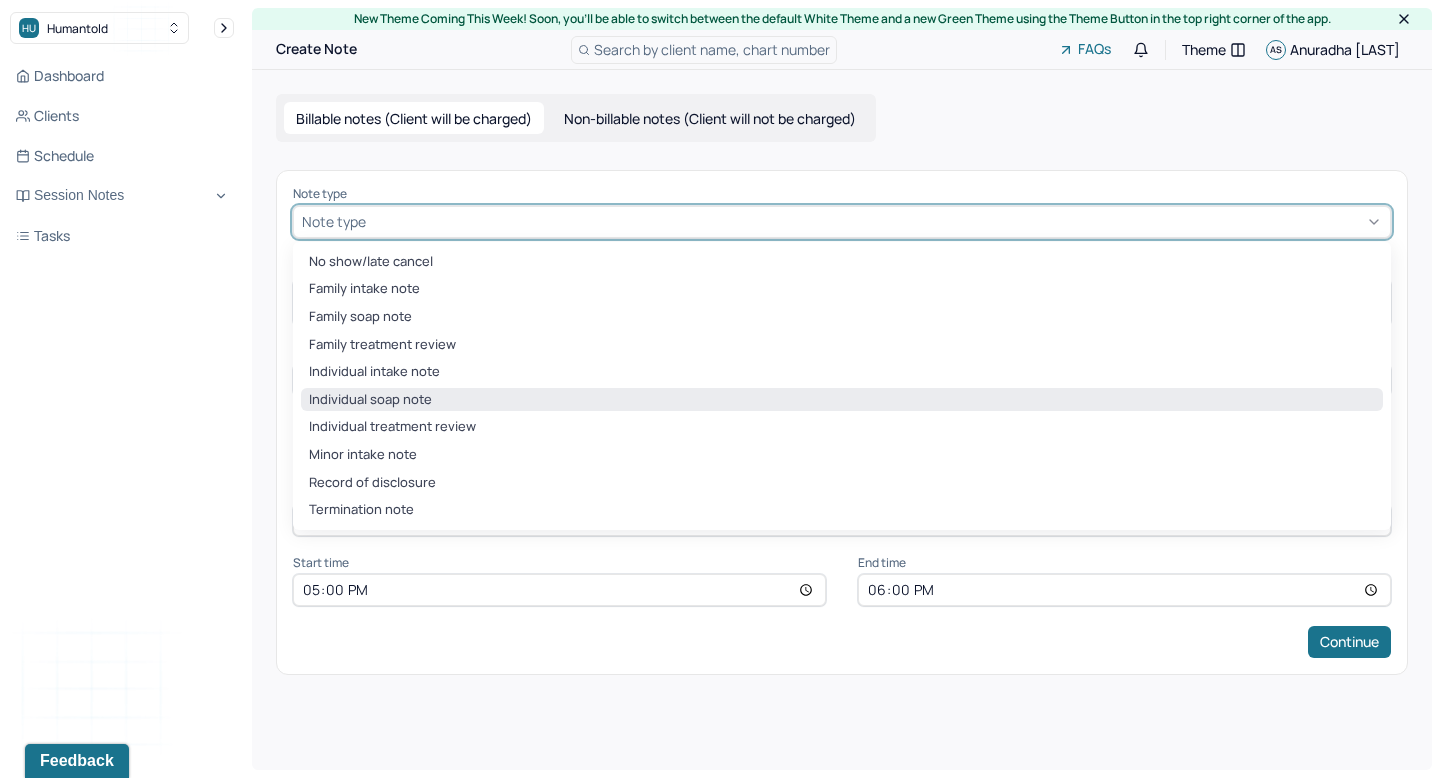 click on "Individual soap note" at bounding box center [842, 400] 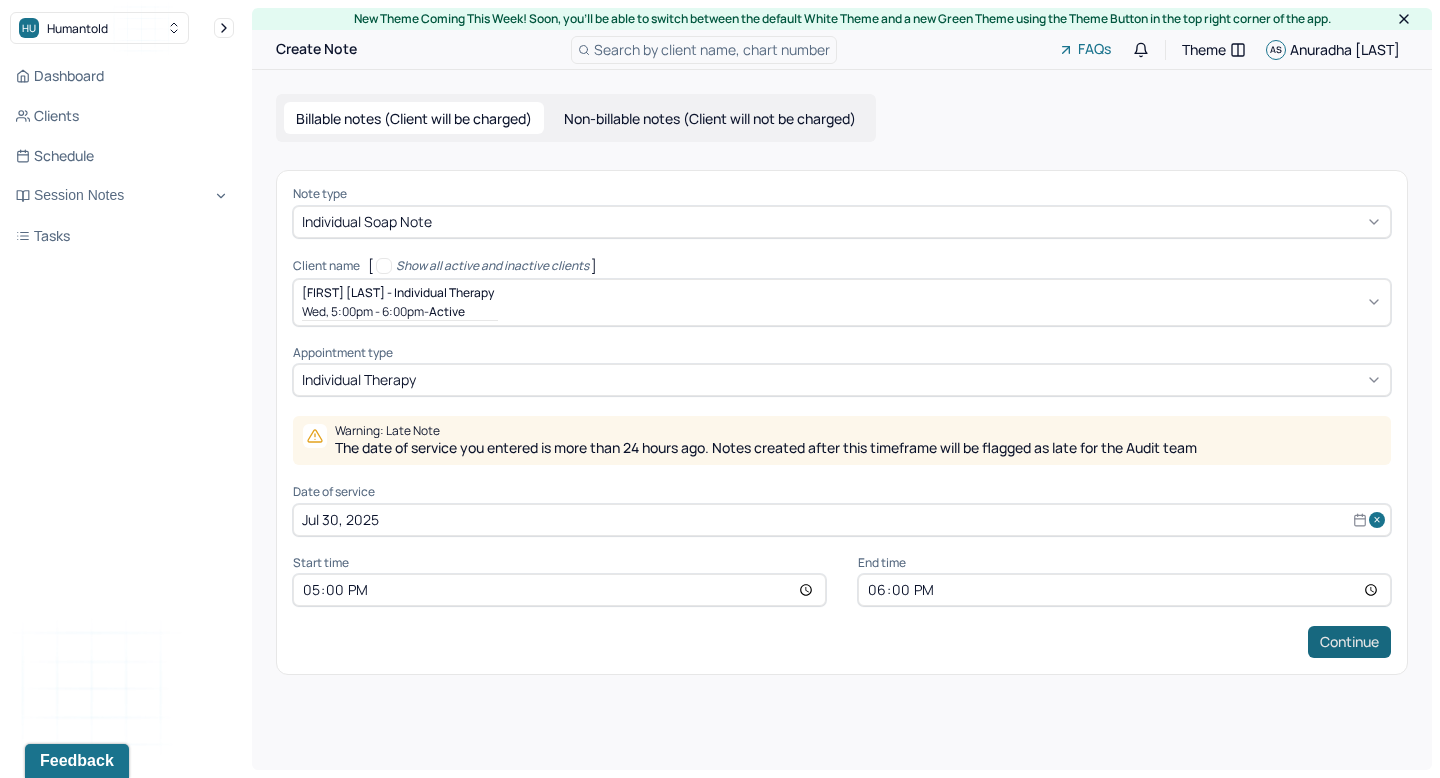 click on "Continue" at bounding box center [1349, 642] 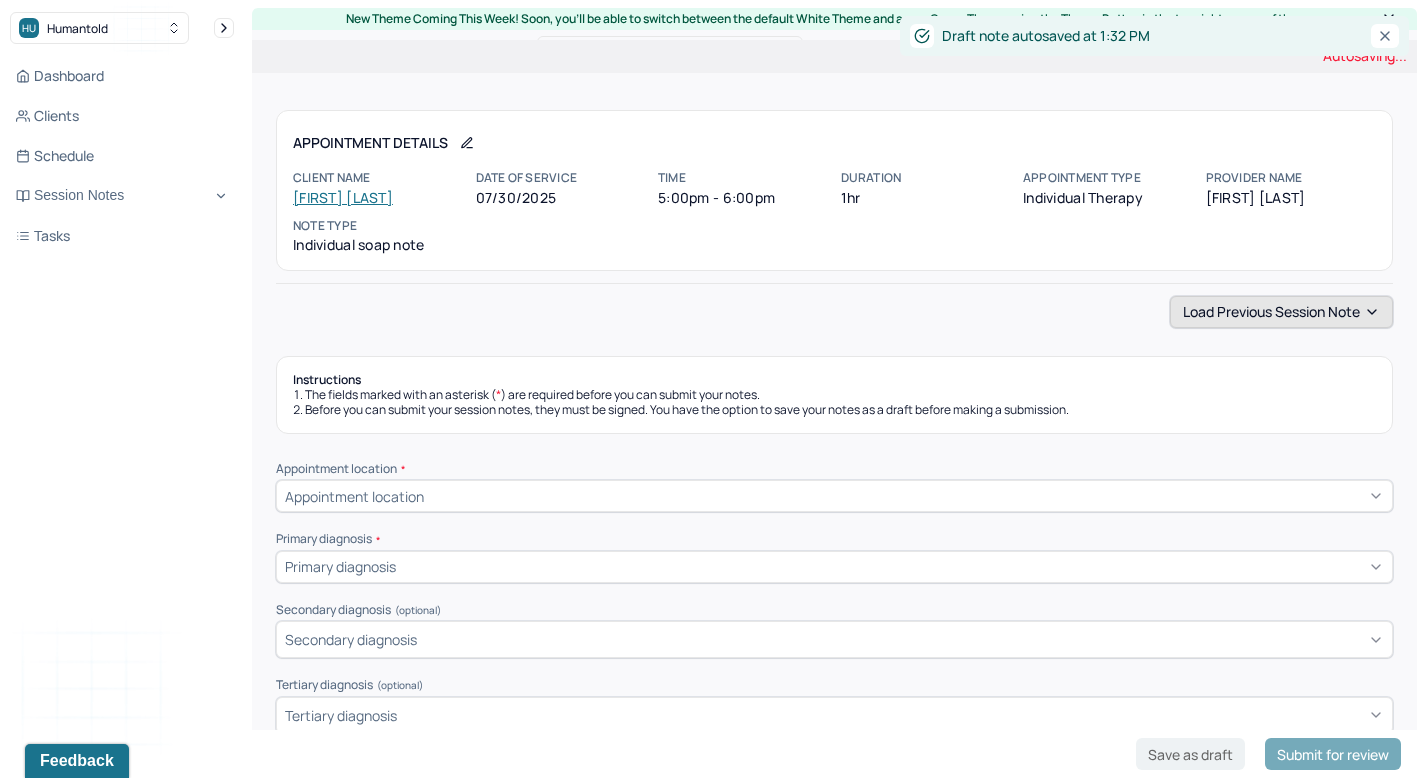 click on "Load previous session note" at bounding box center (1281, 312) 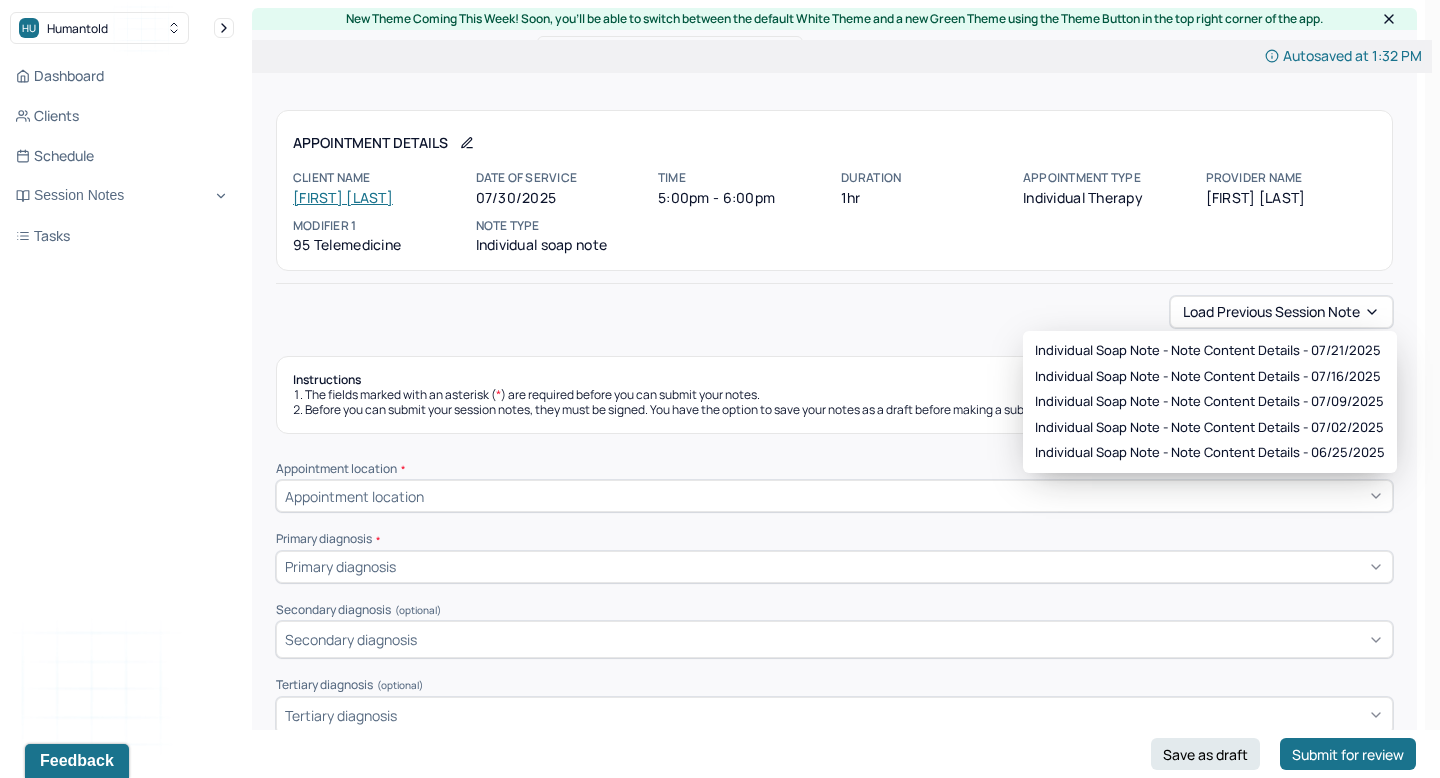 click on "Individual soap note   - Note content Details -   07/21/2025 Individual soap note   - Note content Details -   07/16/2025 Individual soap note   - Note content Details -   07/09/2025 Individual soap note   - Note content Details -   07/02/2025 Individual soap note   - Note content Details -   06/25/2025" at bounding box center (1210, 402) 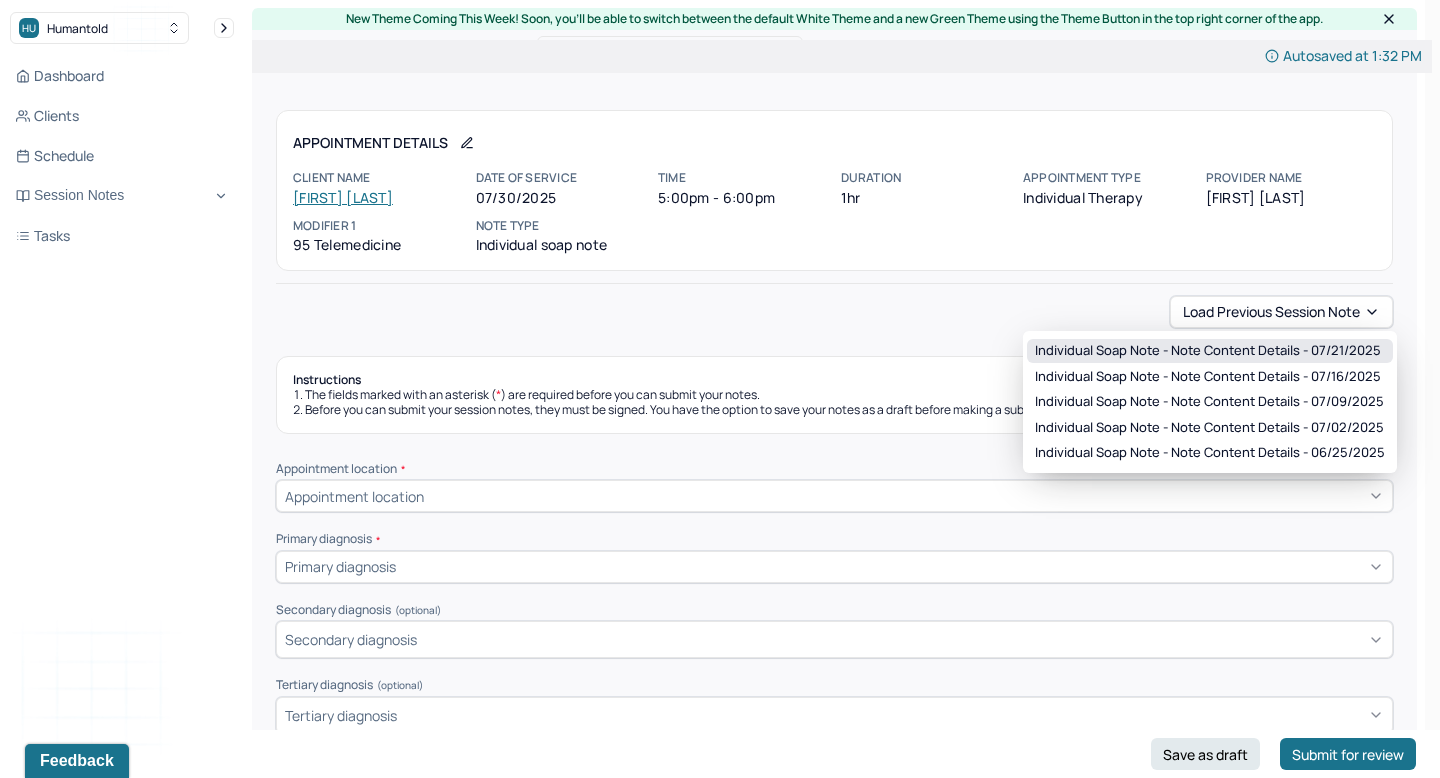 click on "Individual soap note   - Note content Details -   07/21/2025" at bounding box center (1210, 351) 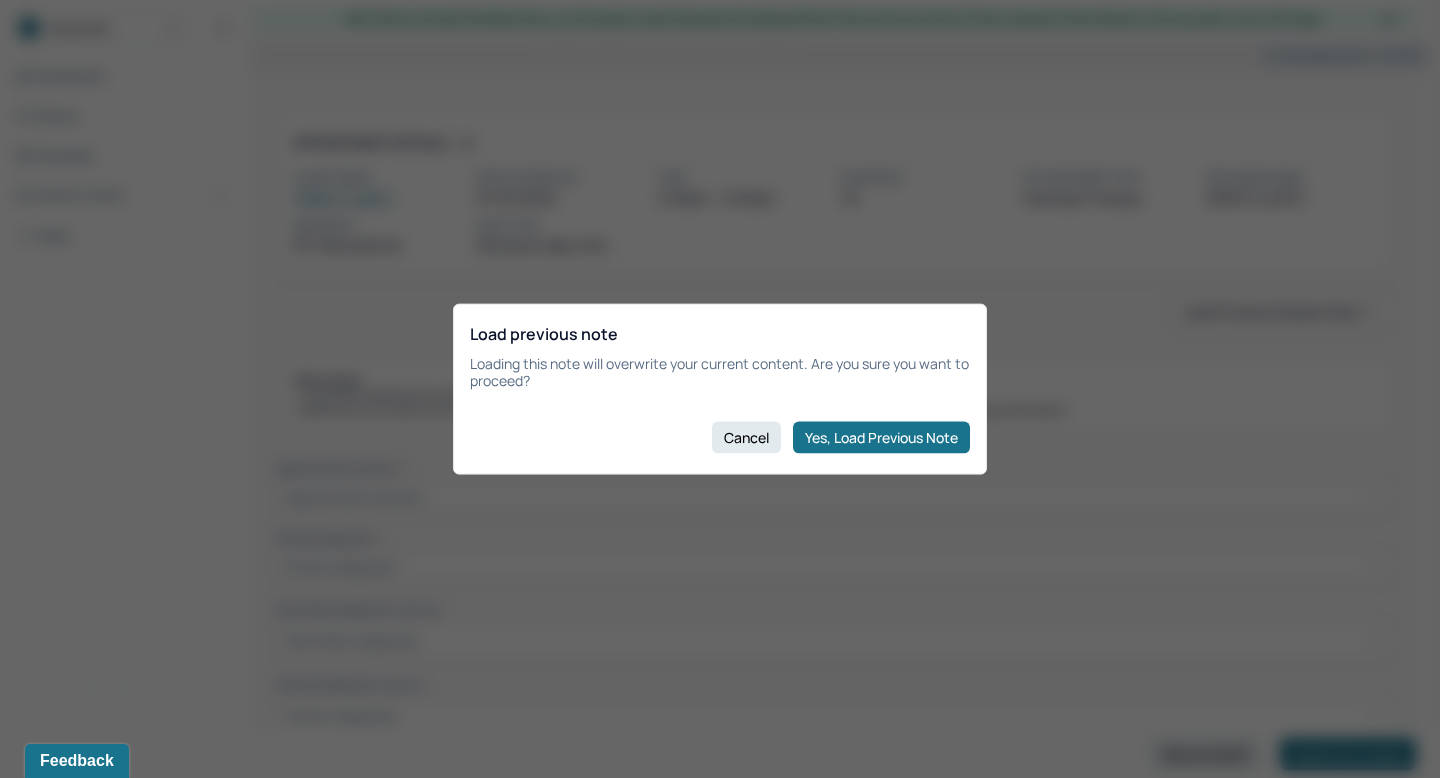 click on "Load previous note Loading this note will overwrite your current content. Are you sure you want to proceed? Cancel Yes, Load Previous Note" at bounding box center [720, 389] 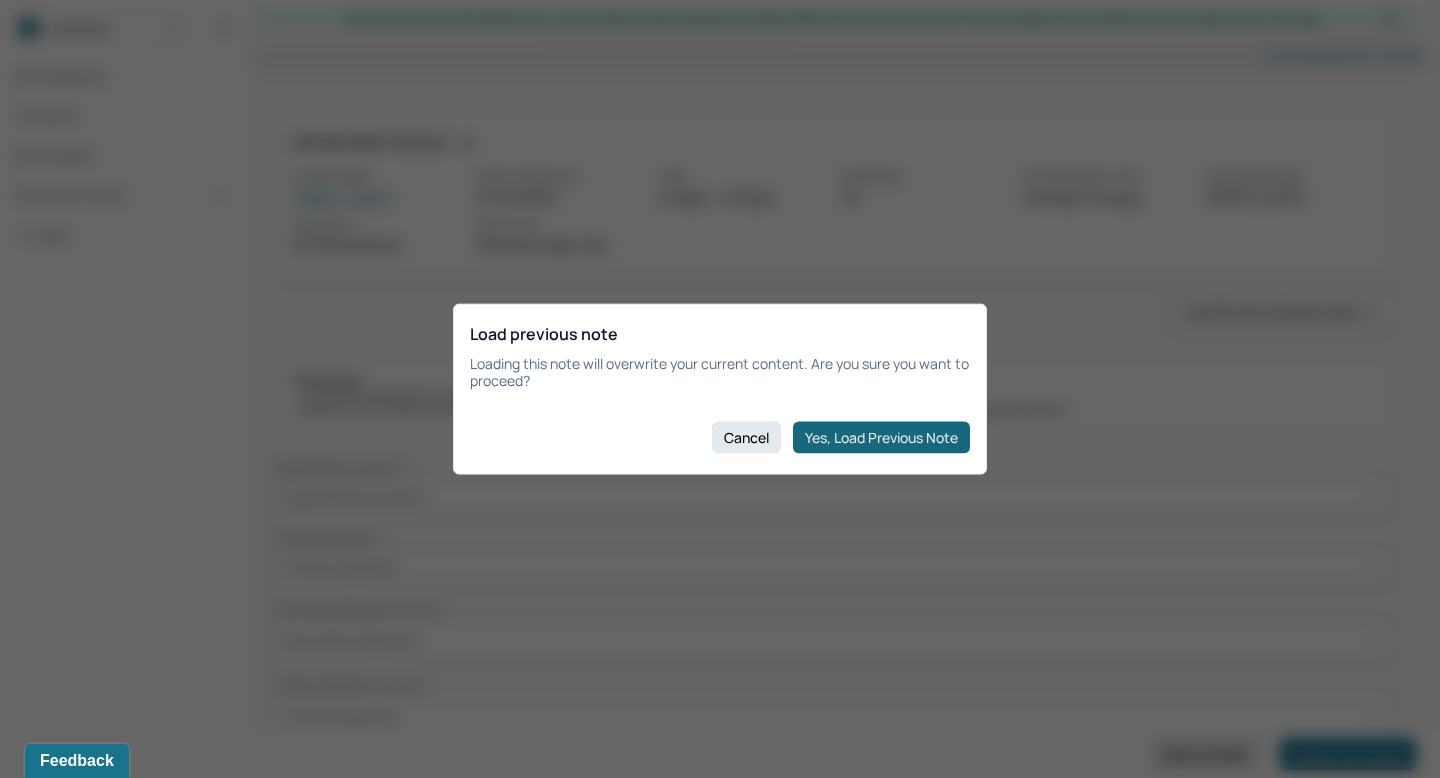 click on "Yes, Load Previous Note" at bounding box center (881, 437) 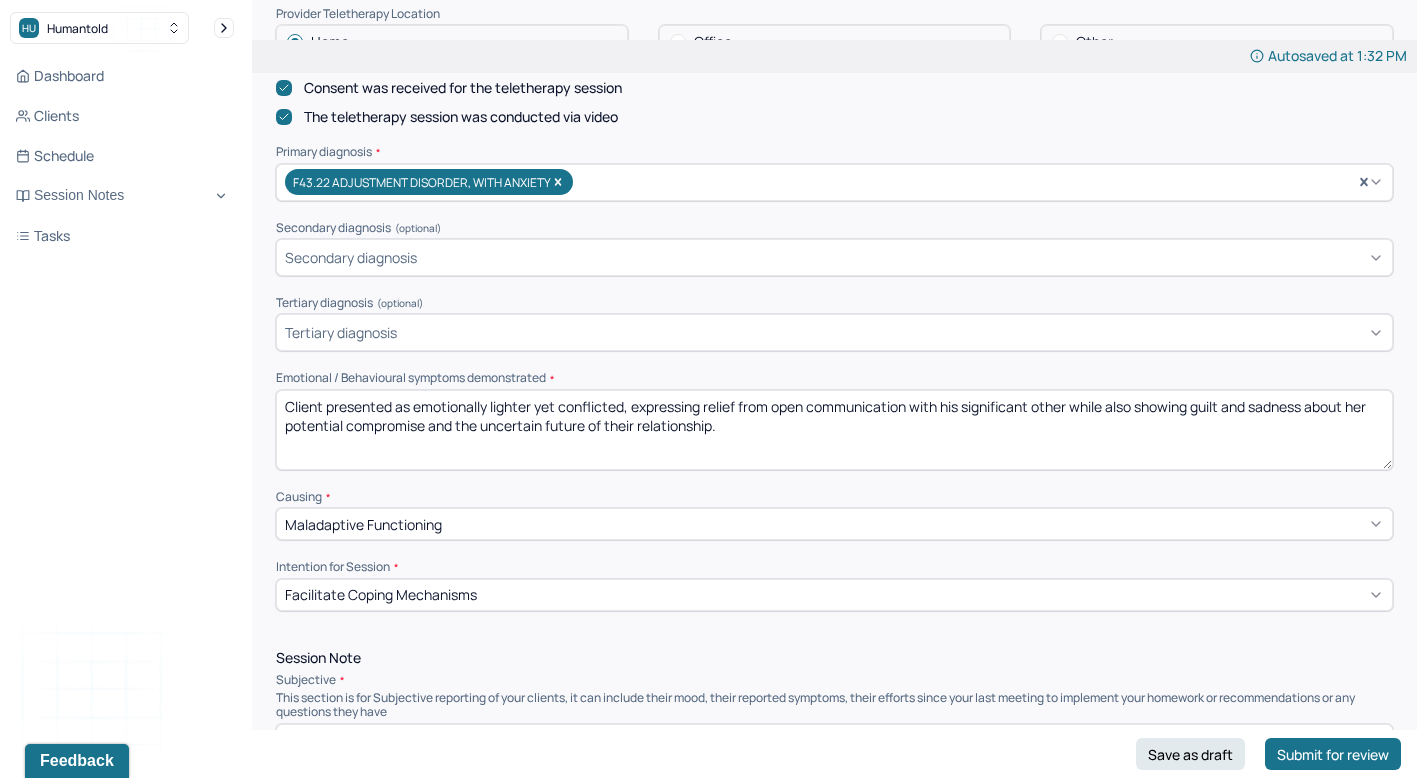 scroll, scrollTop: 596, scrollLeft: 0, axis: vertical 